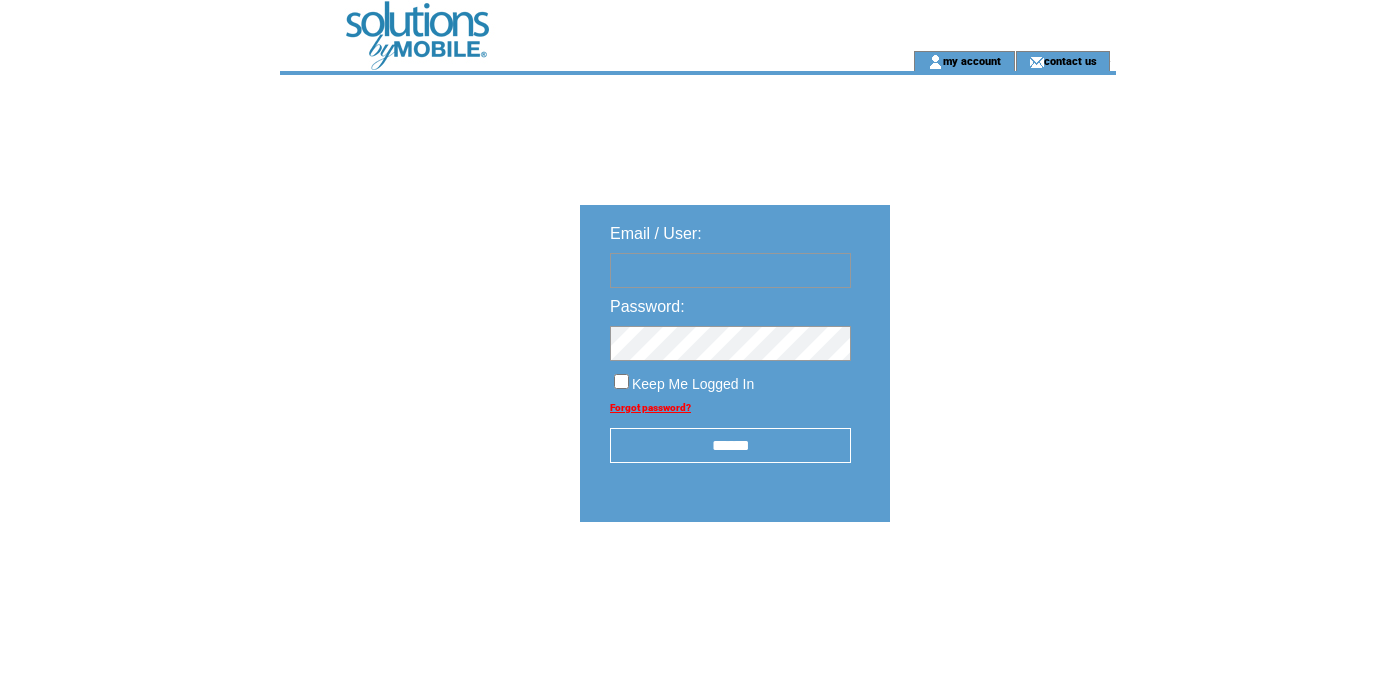 scroll, scrollTop: 0, scrollLeft: 0, axis: both 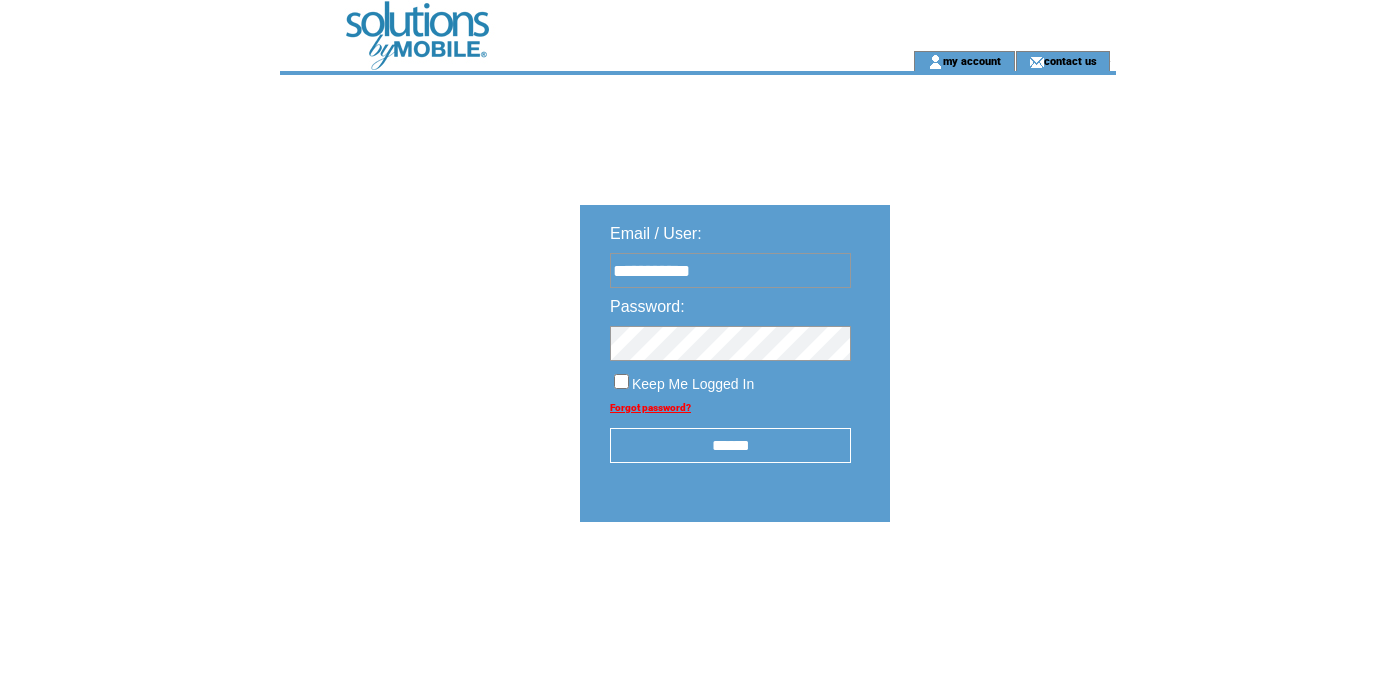 click on "******" at bounding box center [730, 445] 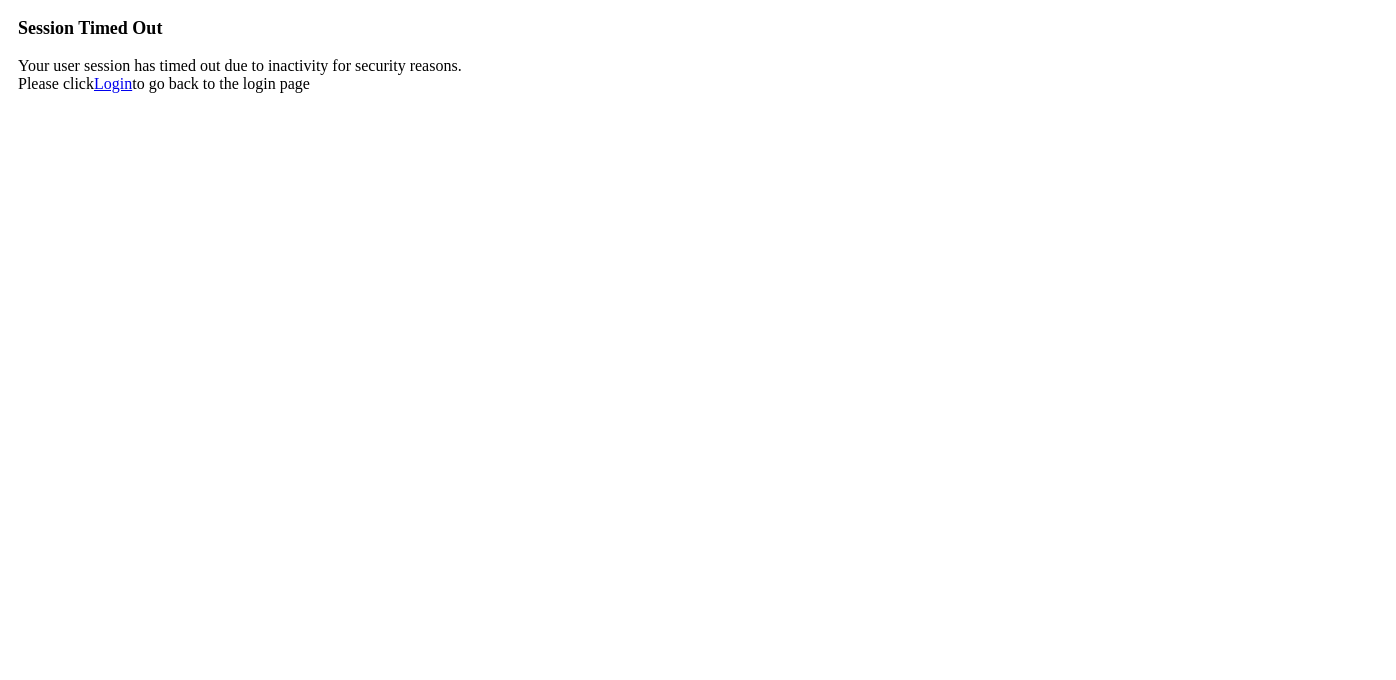 scroll, scrollTop: 0, scrollLeft: 0, axis: both 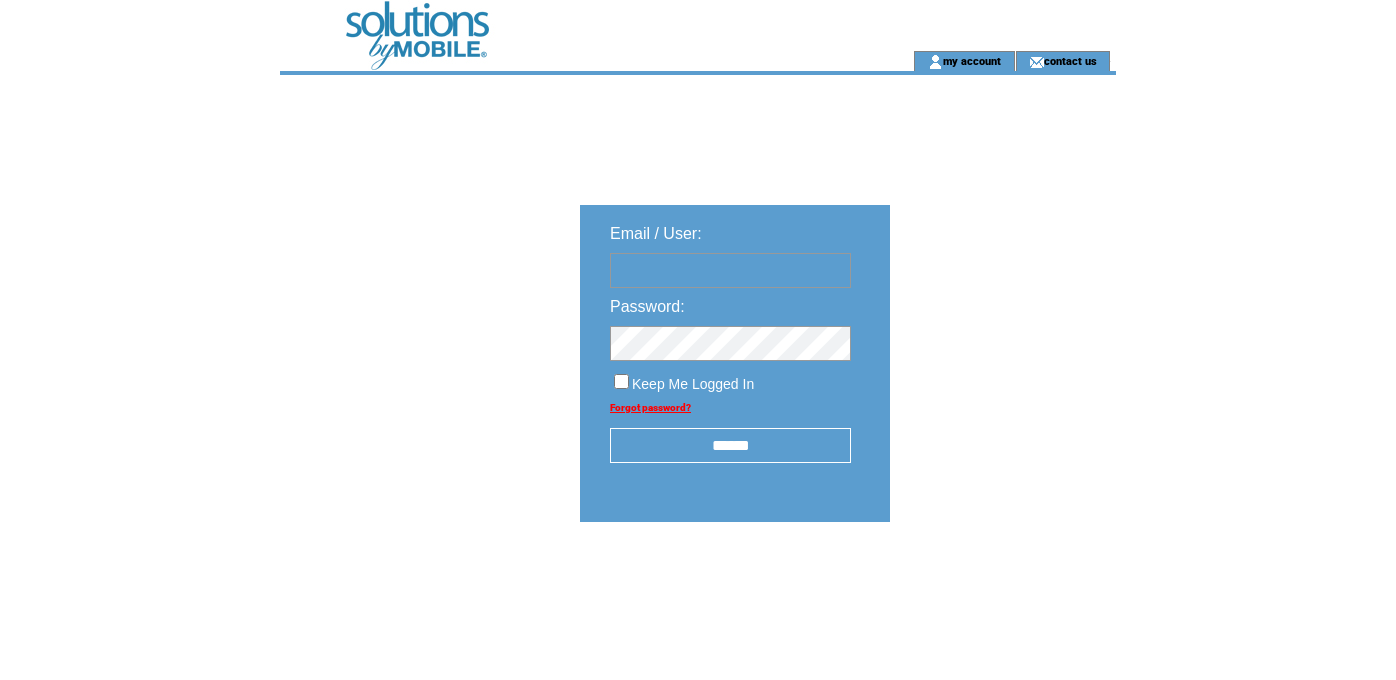 type on "**********" 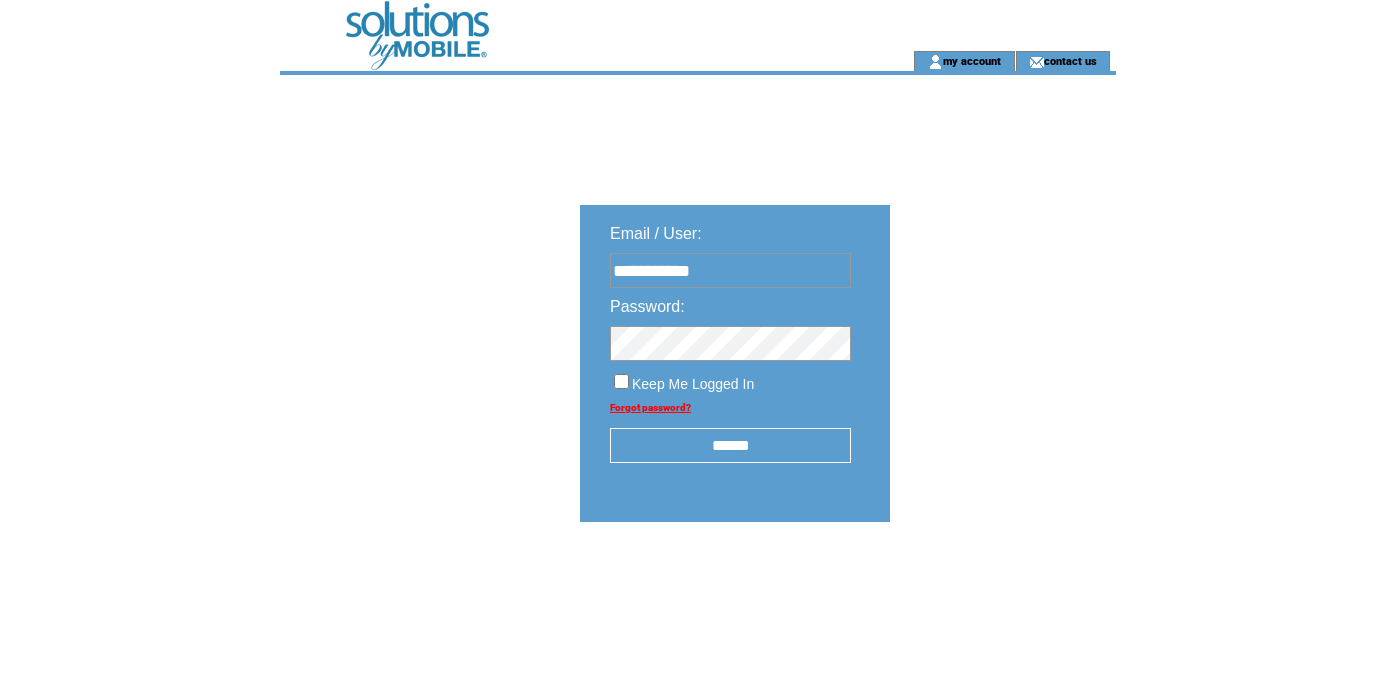 click on "******" at bounding box center [730, 445] 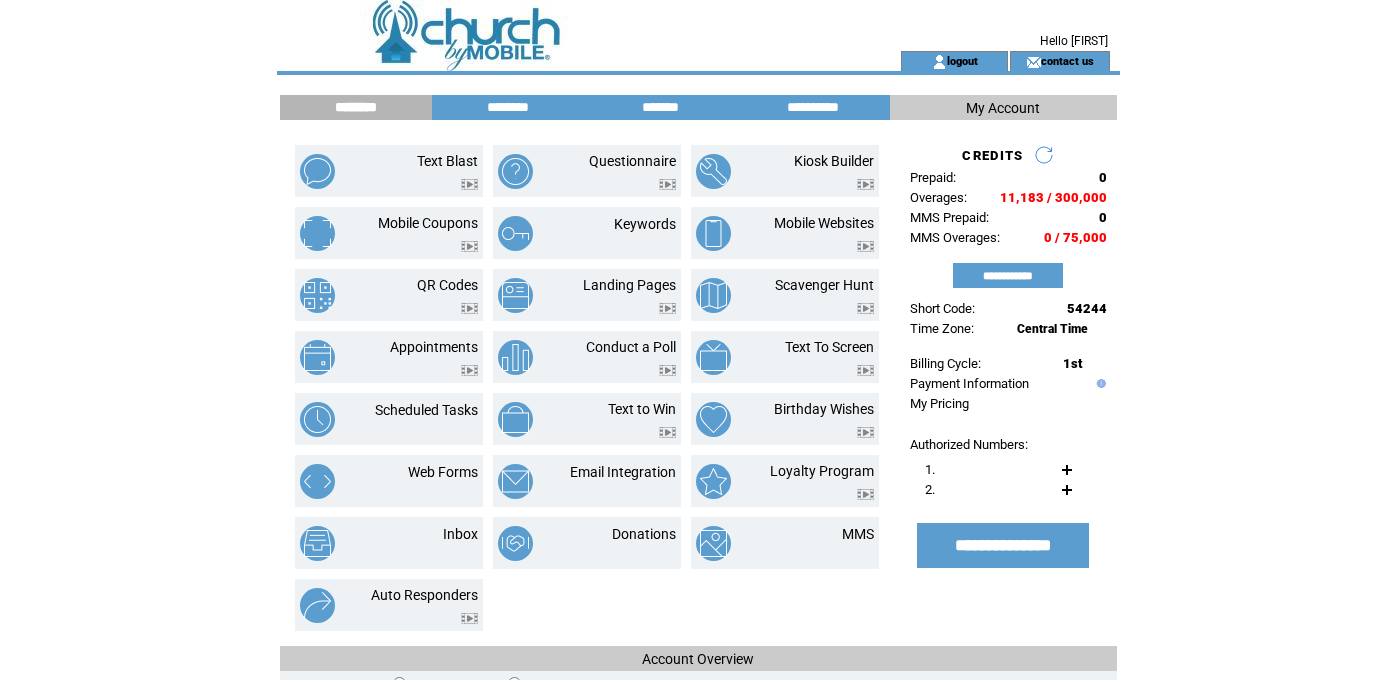 scroll, scrollTop: 0, scrollLeft: 0, axis: both 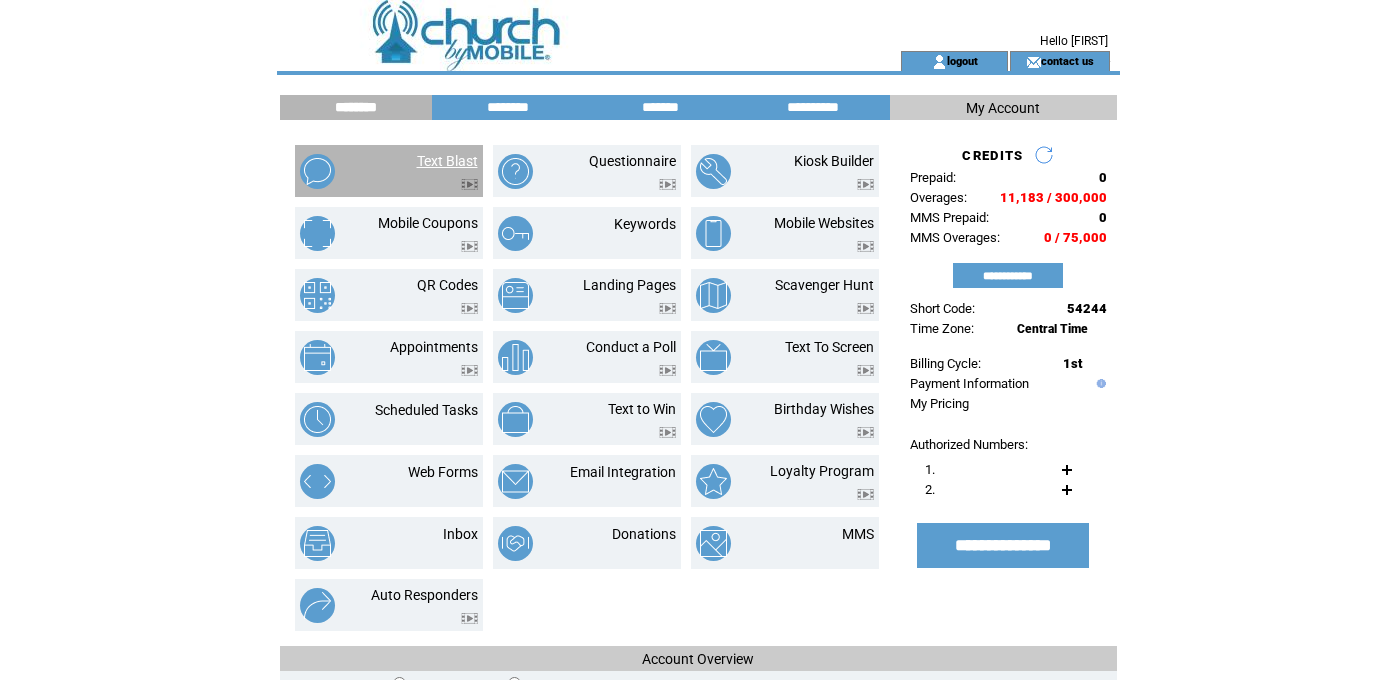 click on "Text Blast" at bounding box center (447, 161) 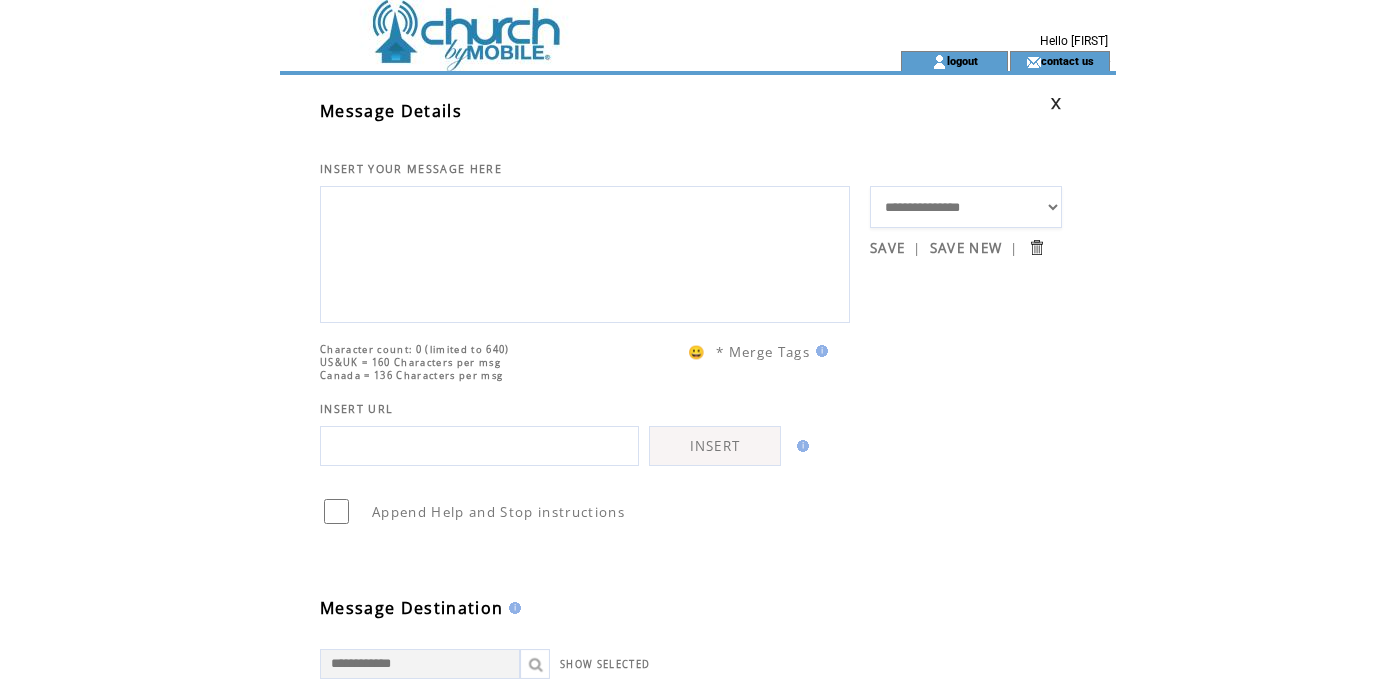 scroll, scrollTop: 0, scrollLeft: 0, axis: both 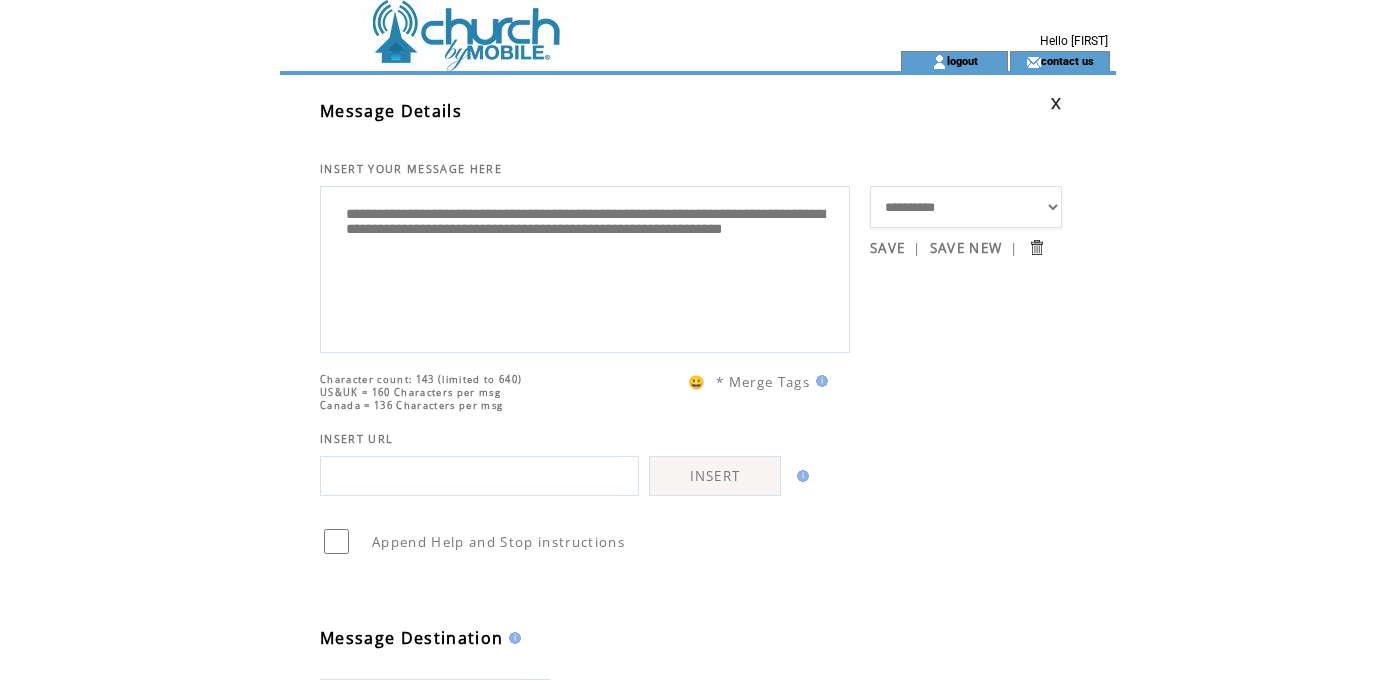 drag, startPoint x: 347, startPoint y: 215, endPoint x: 622, endPoint y: 218, distance: 275.01636 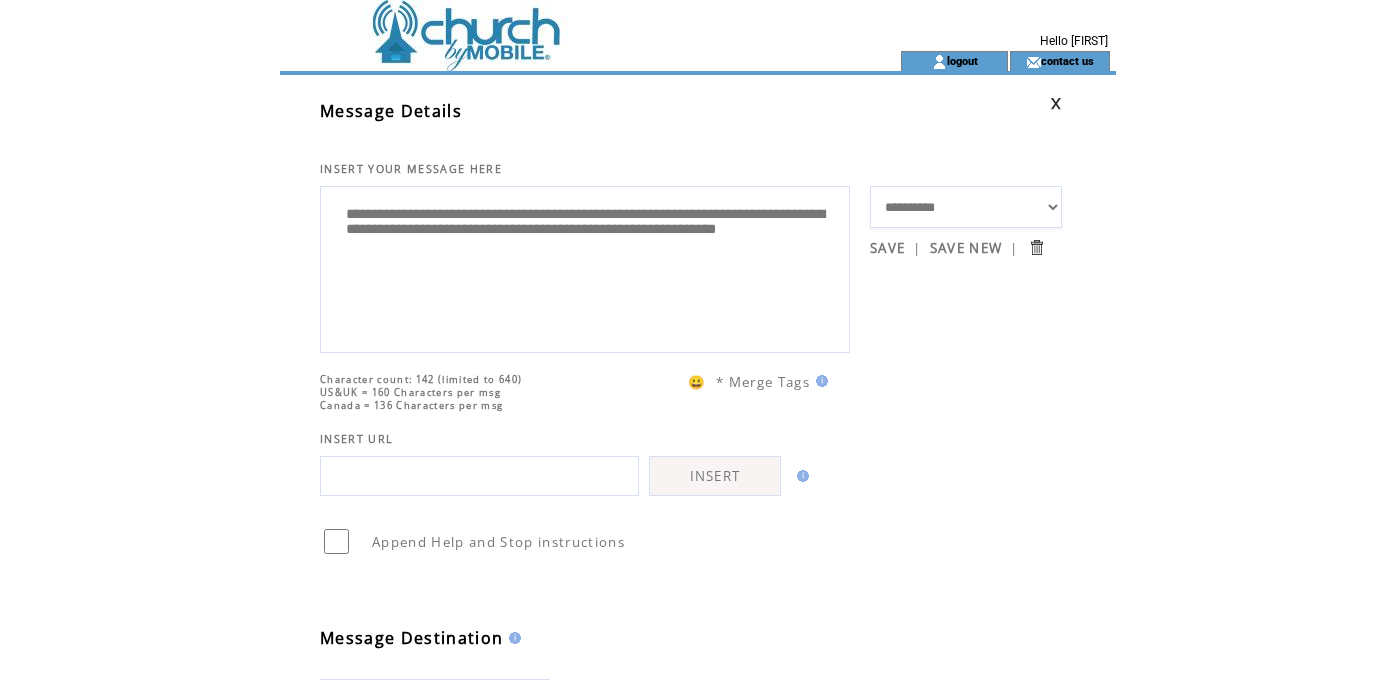 drag, startPoint x: 519, startPoint y: 235, endPoint x: 283, endPoint y: 228, distance: 236.10379 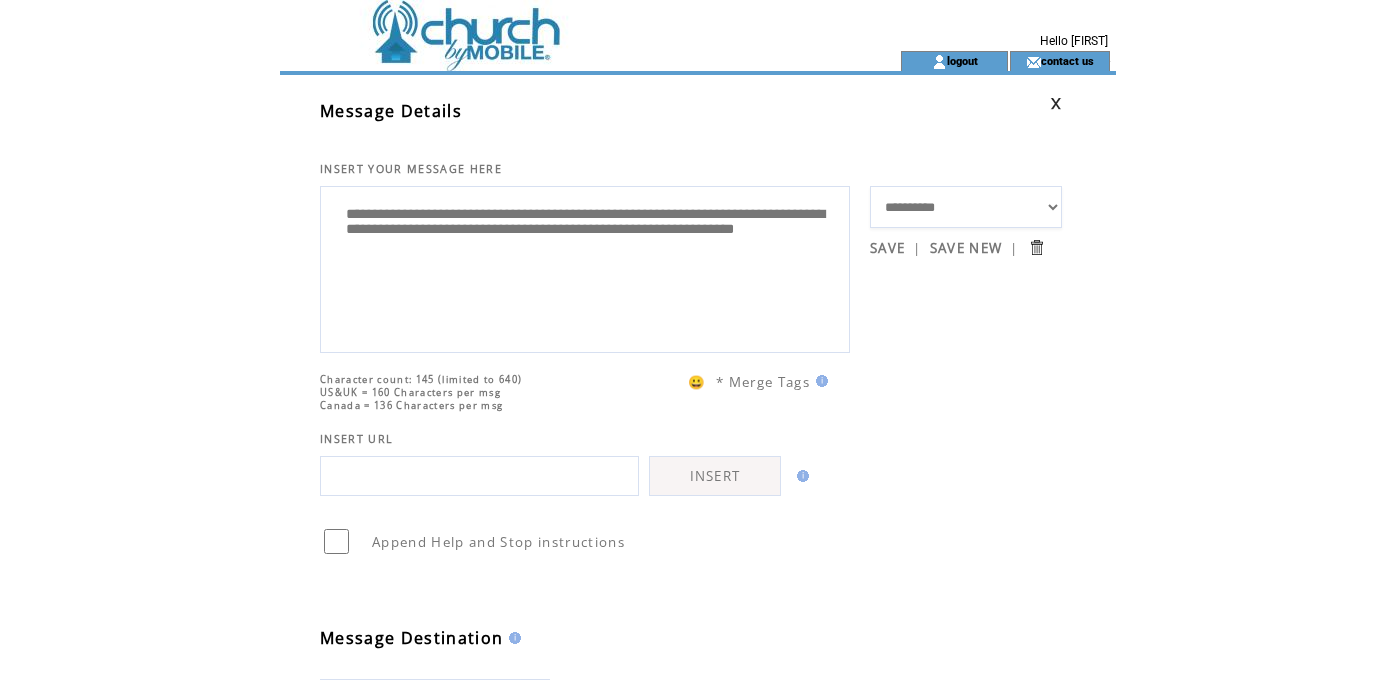 drag, startPoint x: 549, startPoint y: 253, endPoint x: 445, endPoint y: 256, distance: 104.04326 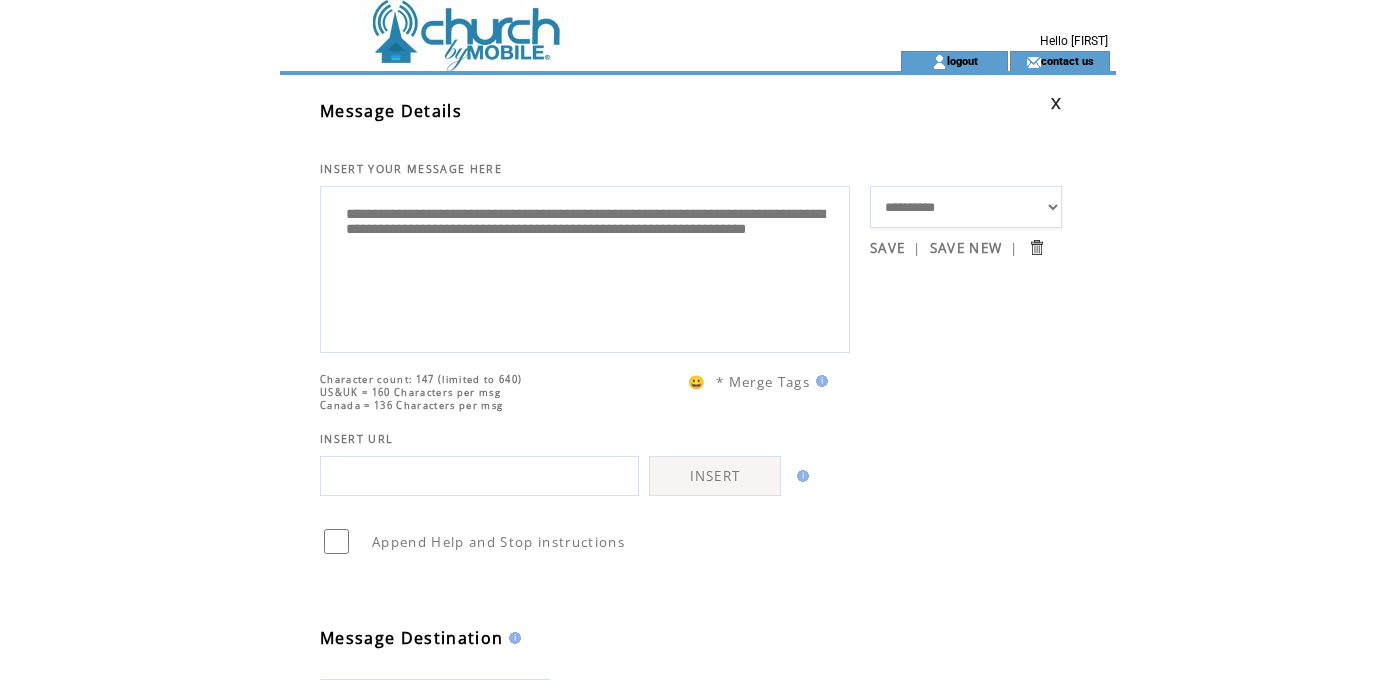 click on "**********" at bounding box center [585, 267] 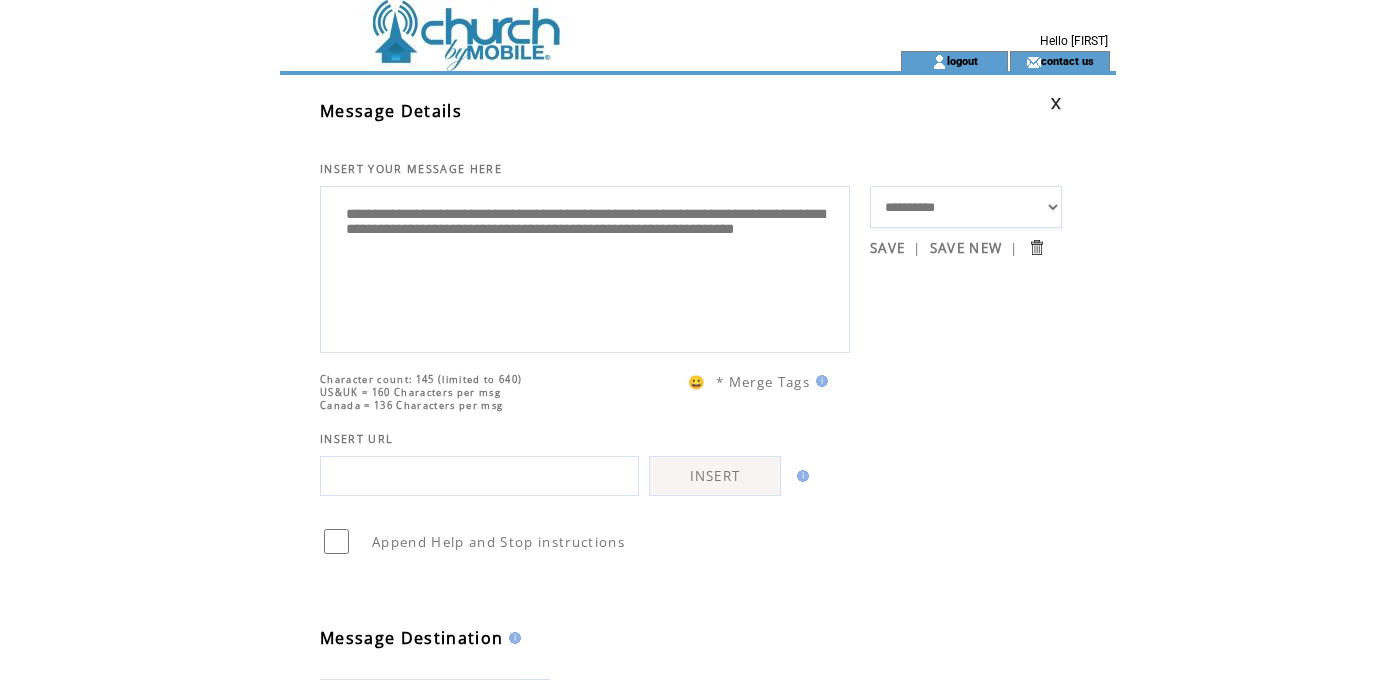 click on "**********" at bounding box center [585, 267] 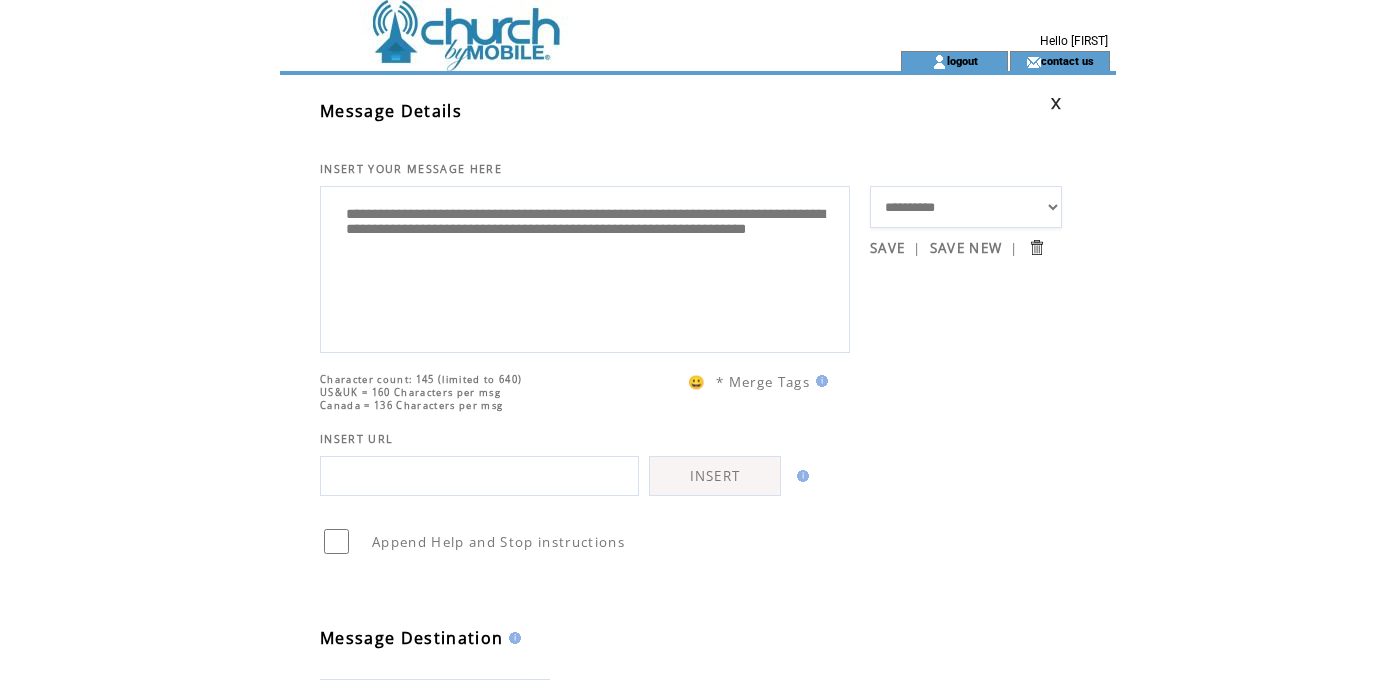 paste on "**********" 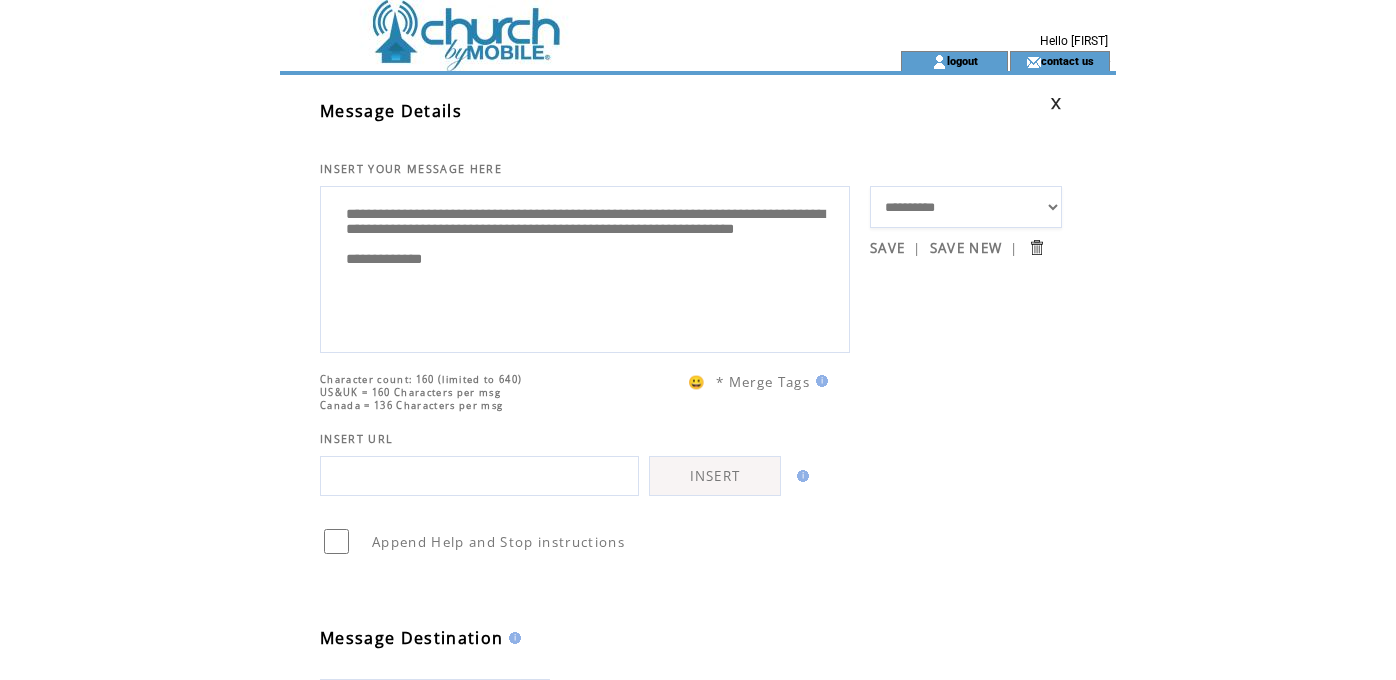 drag, startPoint x: 479, startPoint y: 300, endPoint x: 331, endPoint y: 298, distance: 148.01352 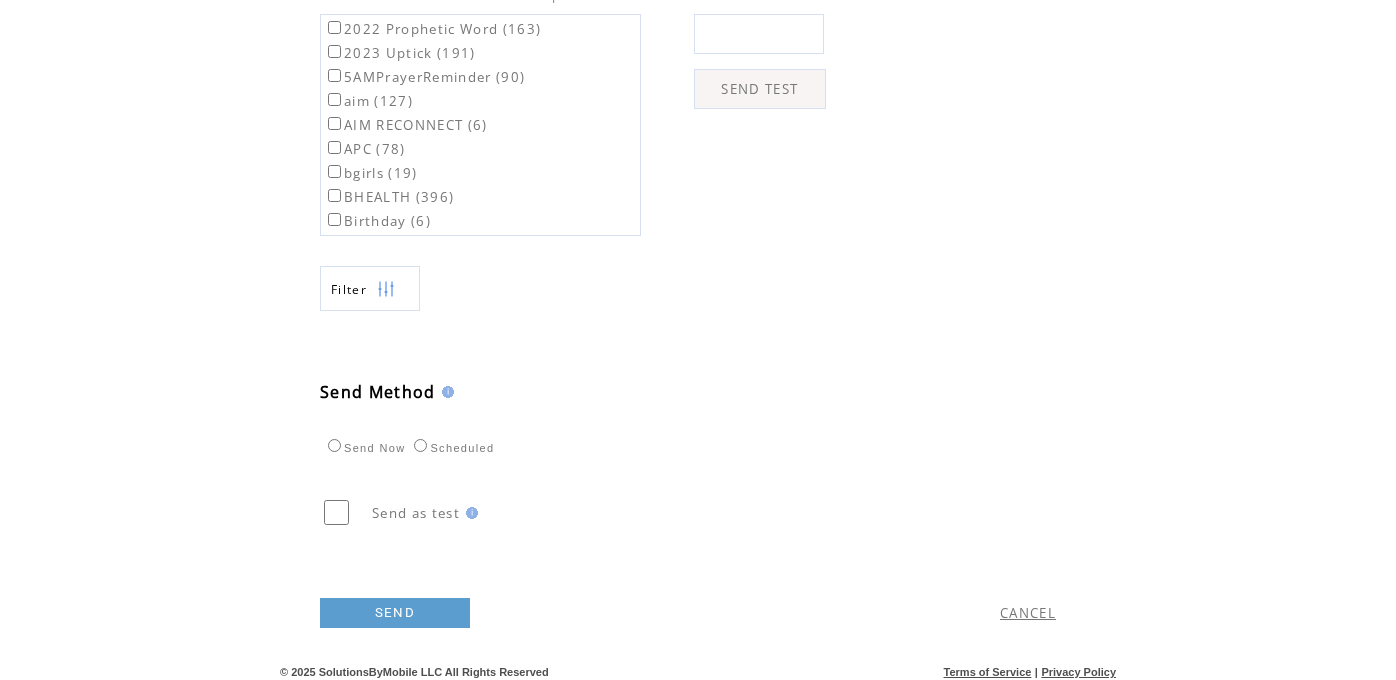 scroll, scrollTop: 756, scrollLeft: 0, axis: vertical 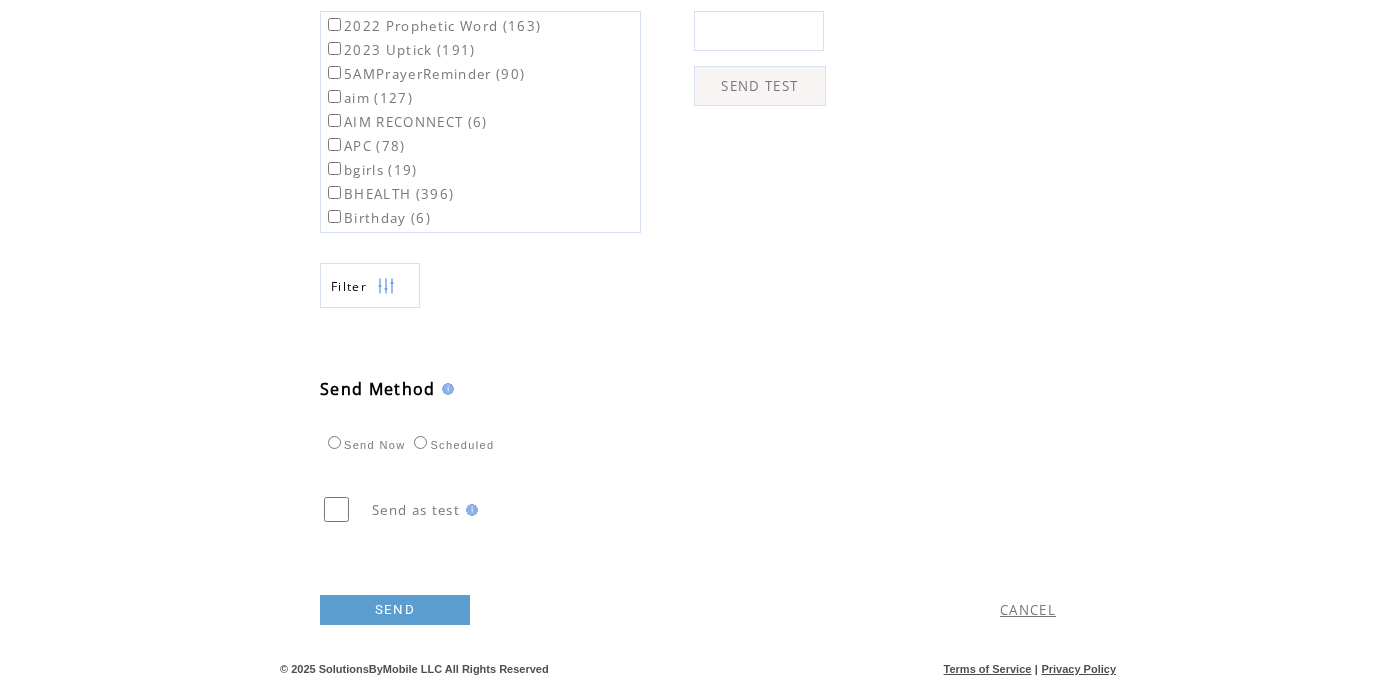 type on "**********" 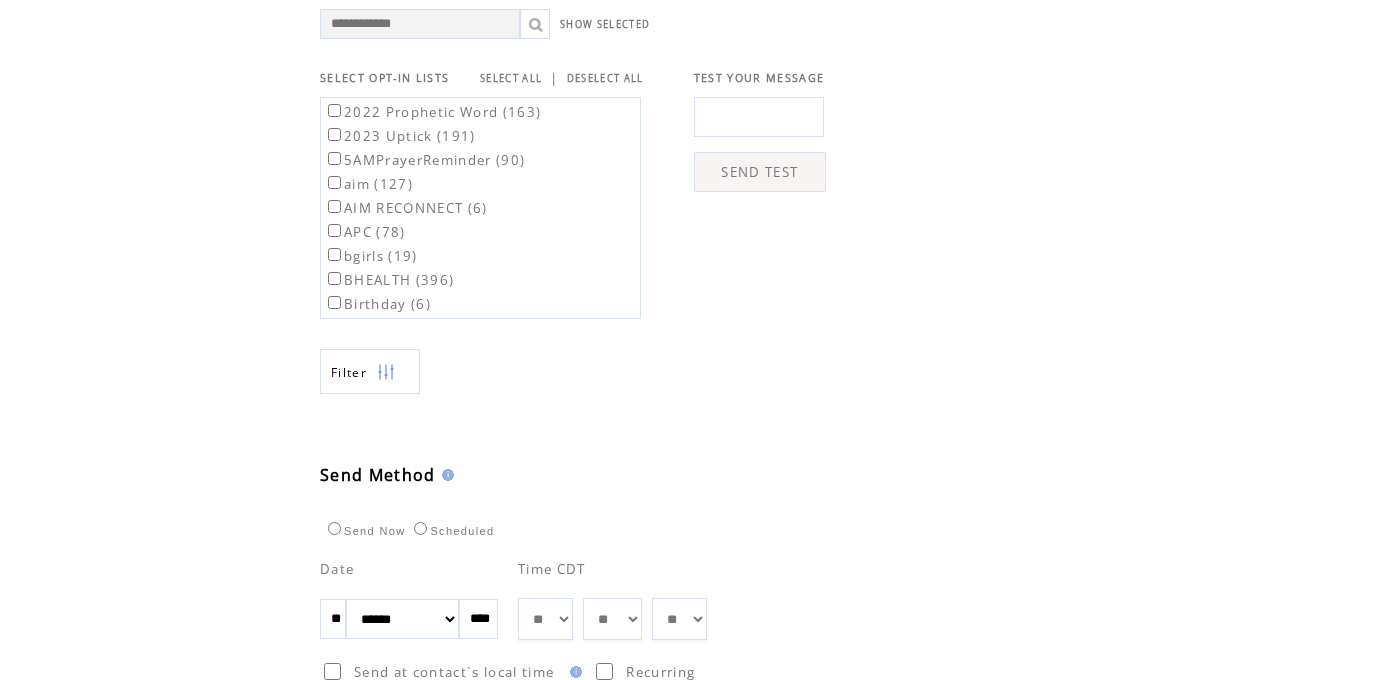 scroll, scrollTop: 662, scrollLeft: 0, axis: vertical 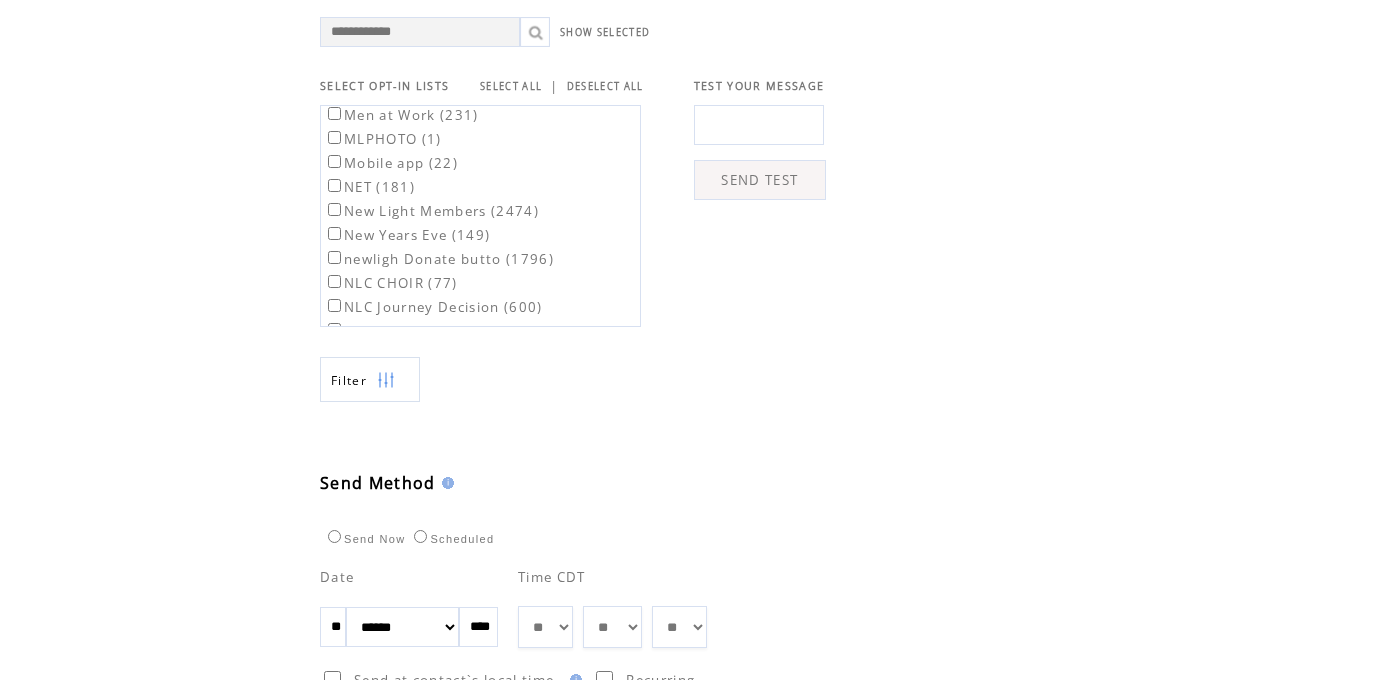 click on "** 	 ** 	 ** 	 ** 	 ** 	 ** 	 ** 	 ** 	 ** 	 ** 	 ** 	 ** 	 **" at bounding box center [545, 627] 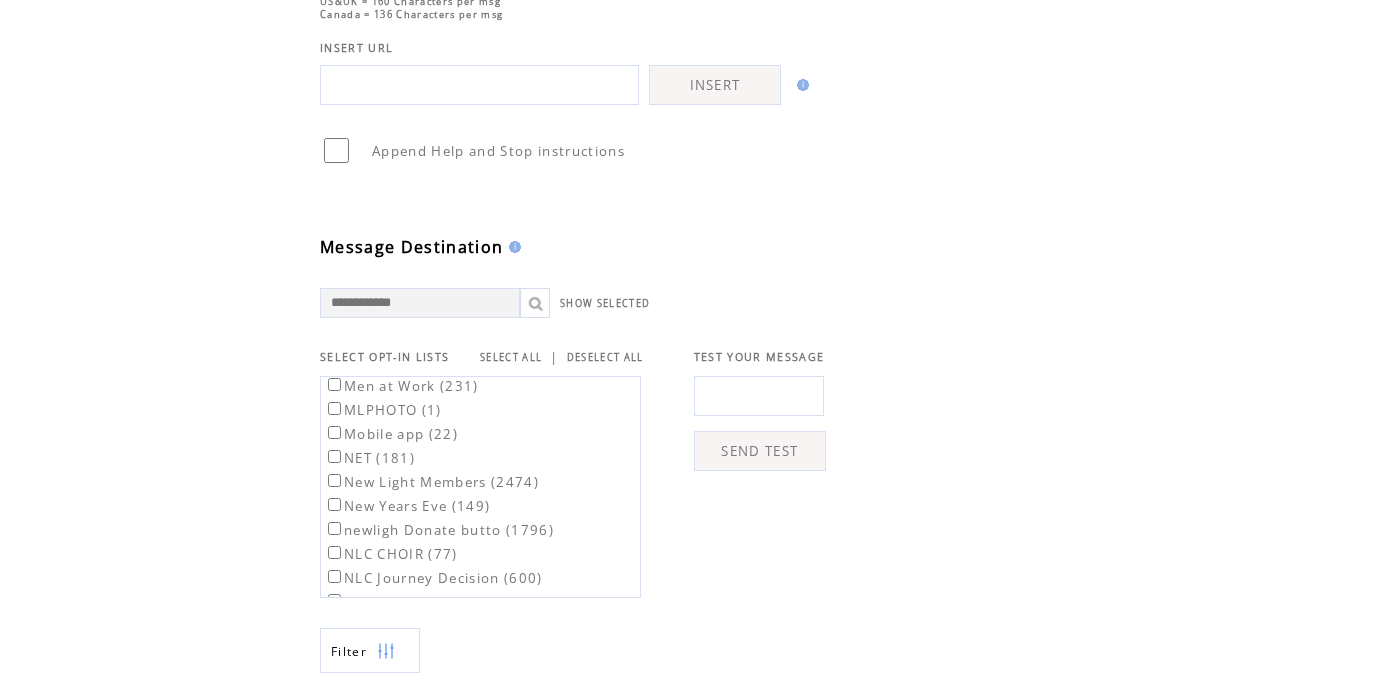scroll, scrollTop: 0, scrollLeft: 0, axis: both 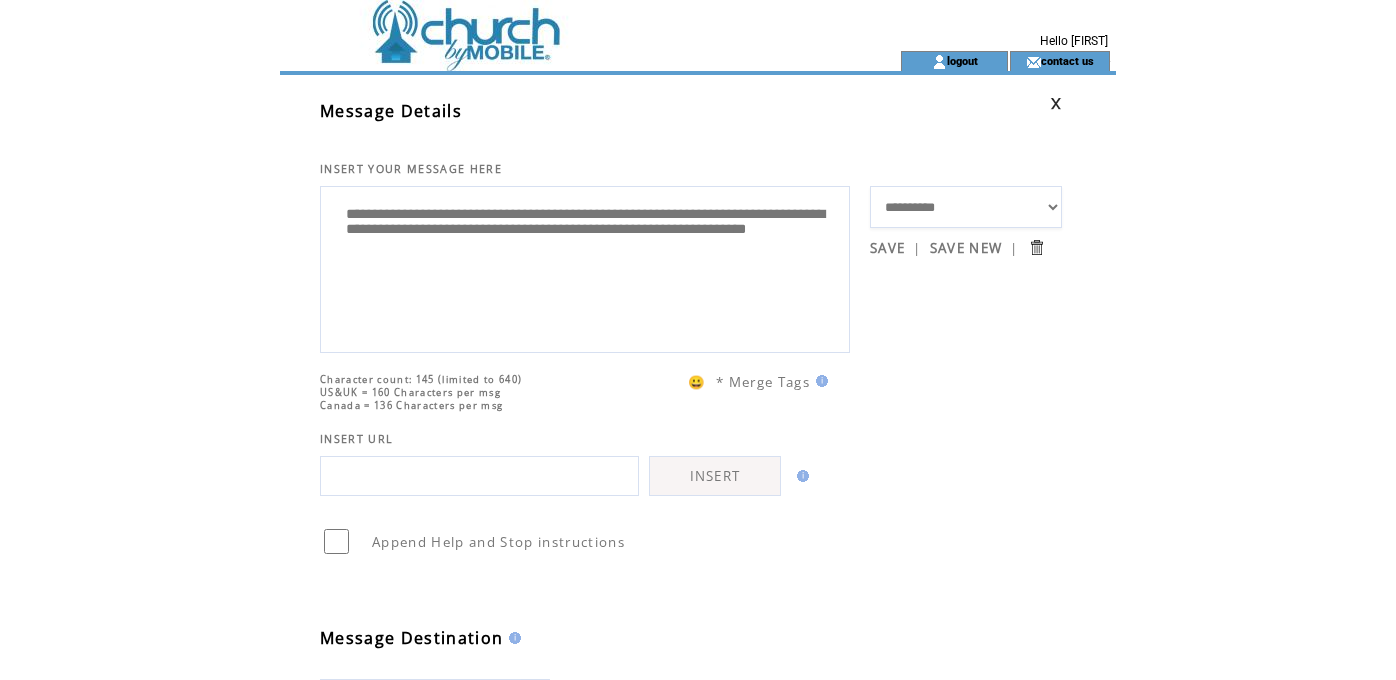drag, startPoint x: 347, startPoint y: 216, endPoint x: 934, endPoint y: 286, distance: 591.15906 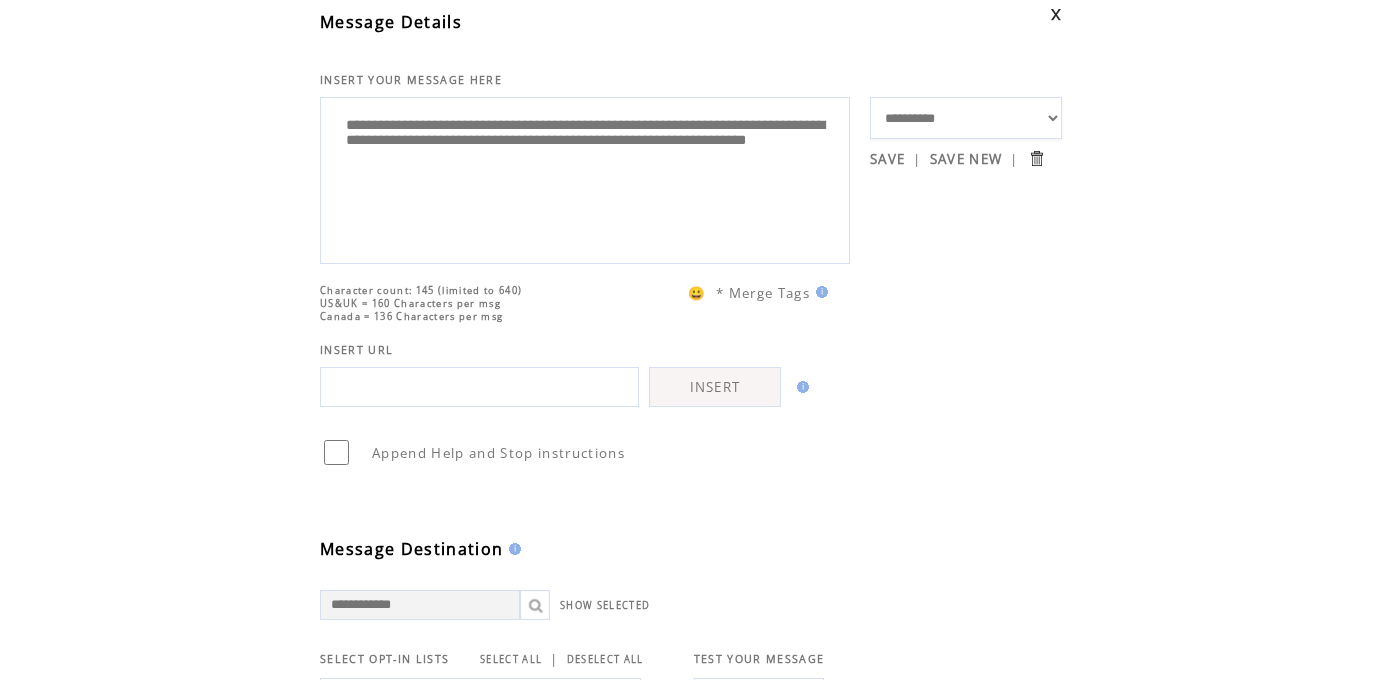 scroll, scrollTop: 0, scrollLeft: 0, axis: both 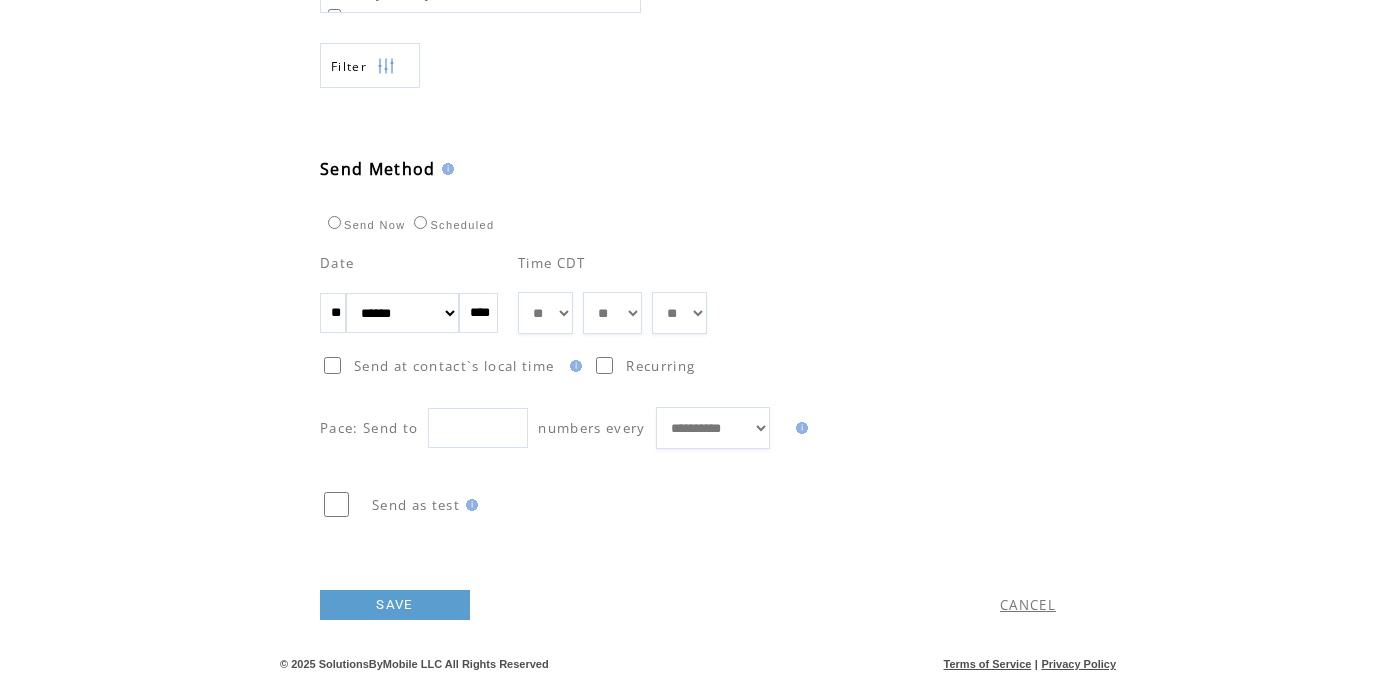 click on "SAVE" at bounding box center (395, 605) 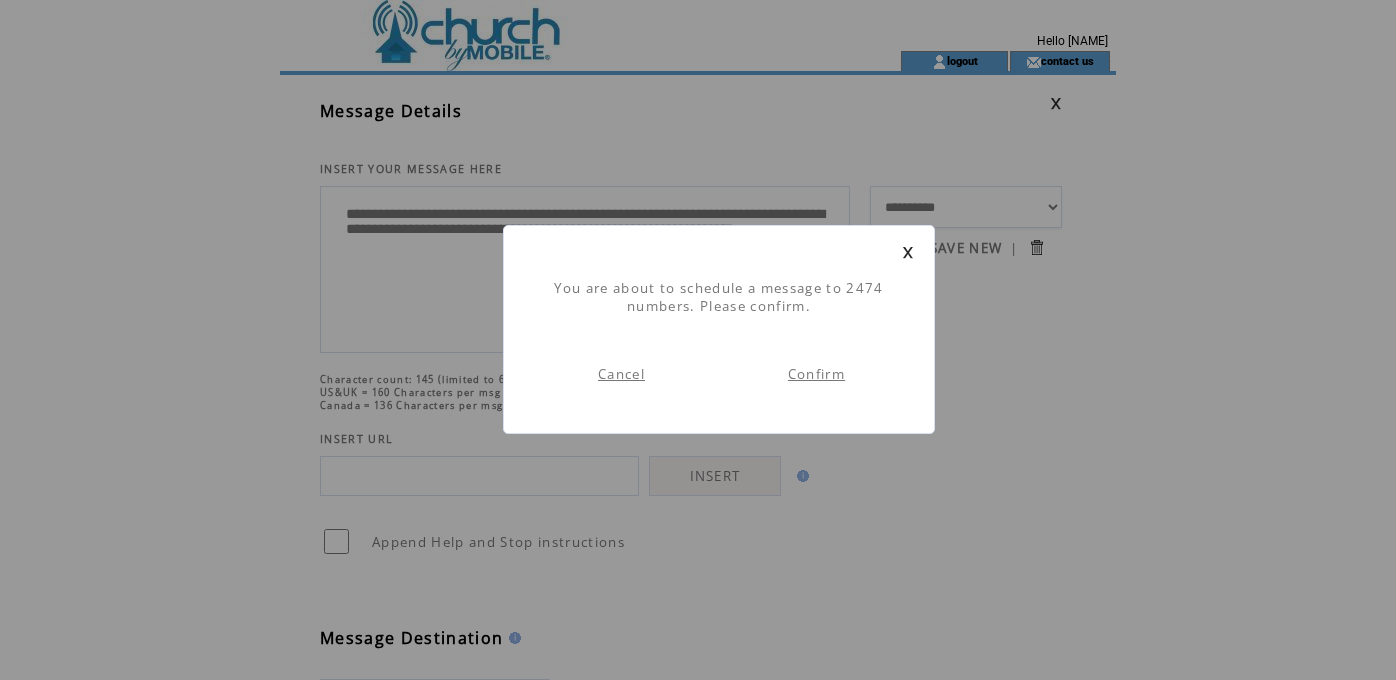 scroll, scrollTop: 1, scrollLeft: 0, axis: vertical 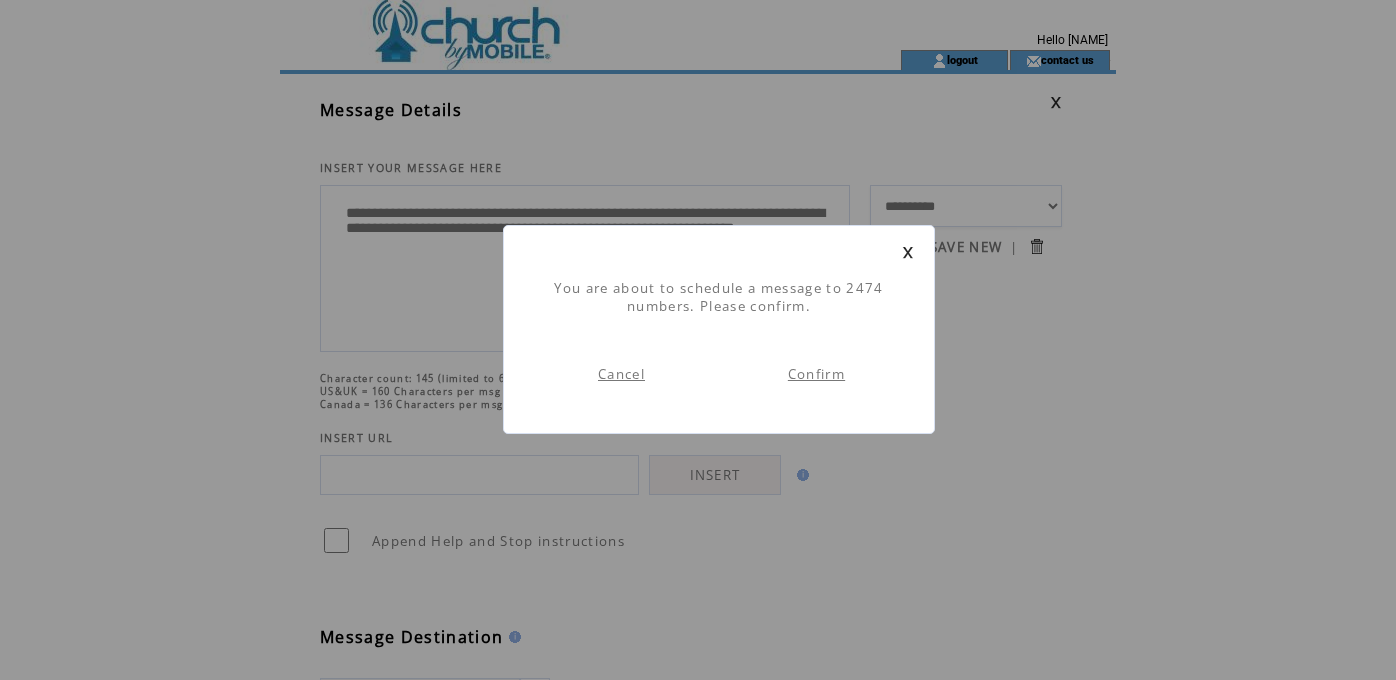 click on "Confirm" at bounding box center (816, 374) 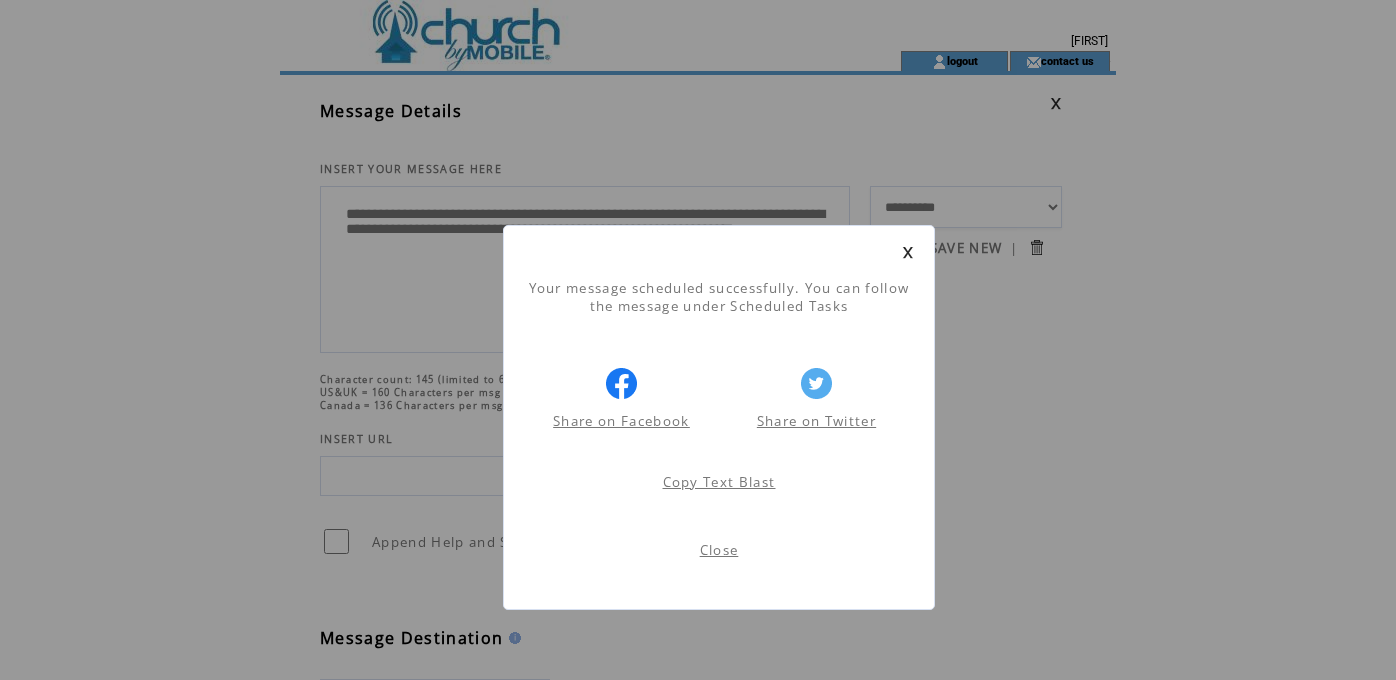scroll, scrollTop: 1, scrollLeft: 0, axis: vertical 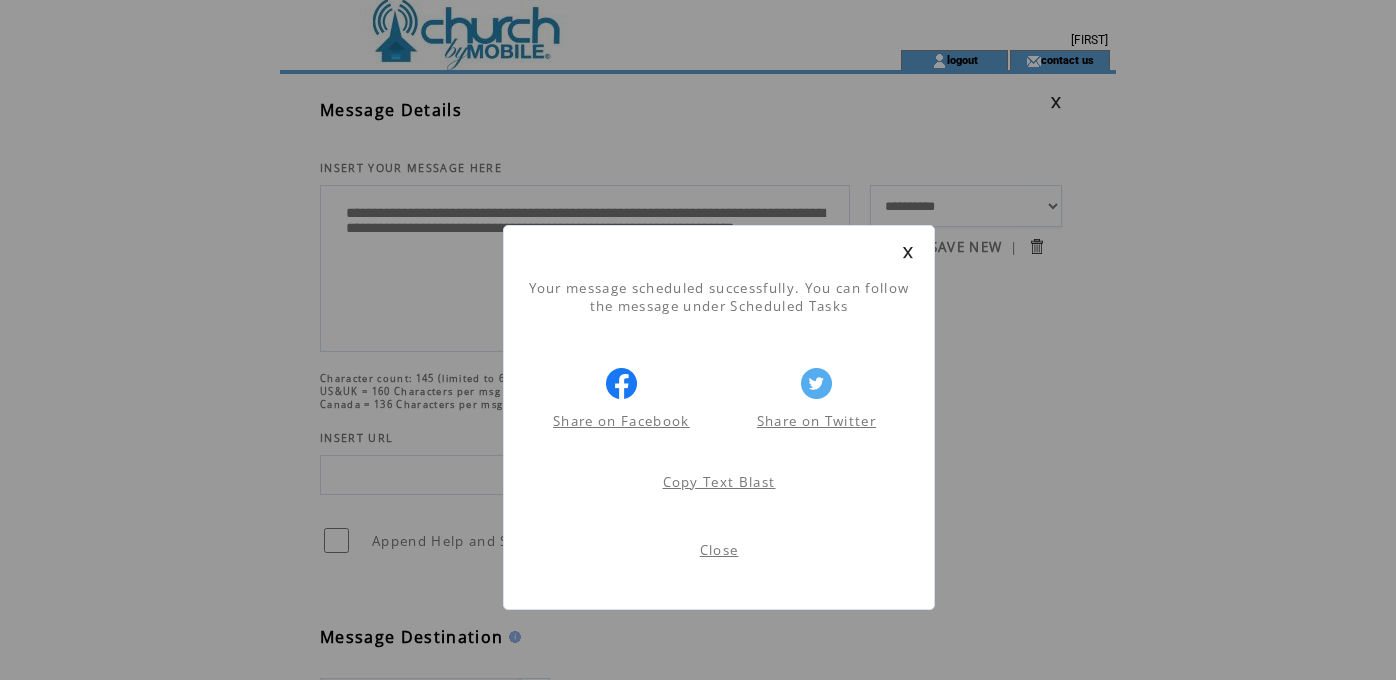 click on "Close" at bounding box center [719, 550] 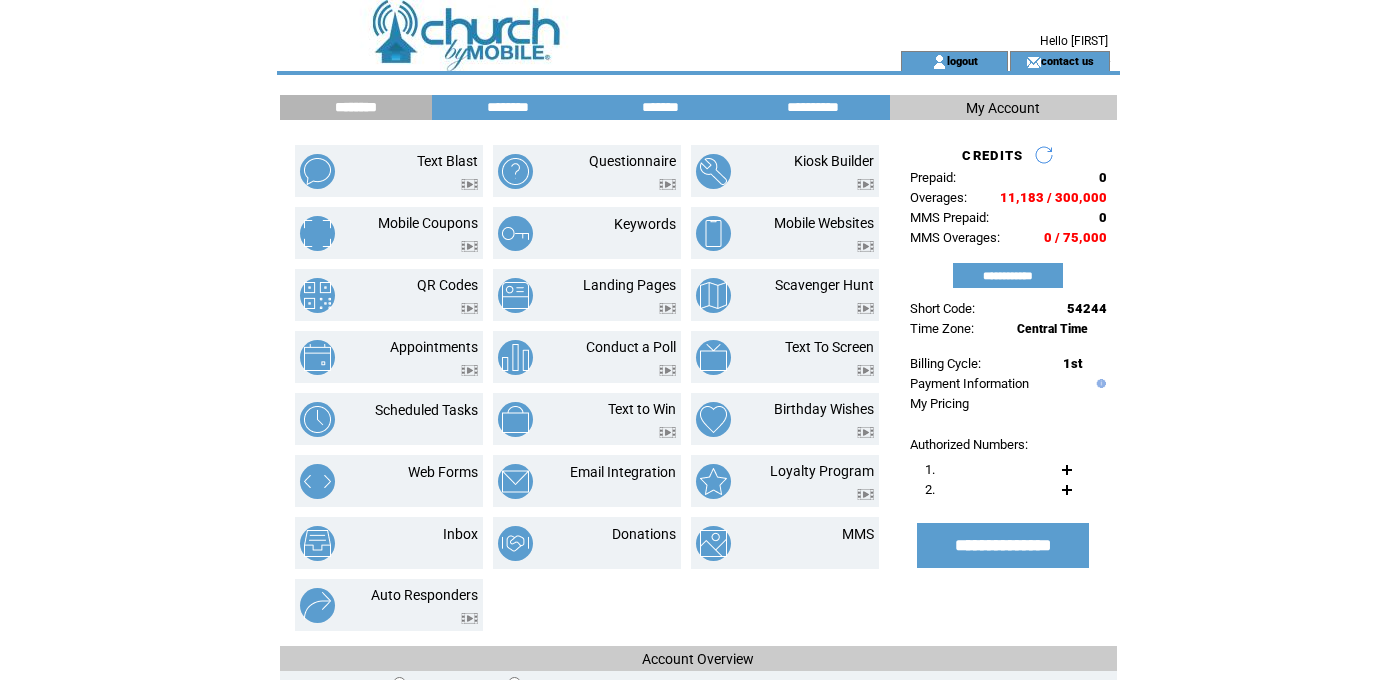 scroll, scrollTop: 0, scrollLeft: 0, axis: both 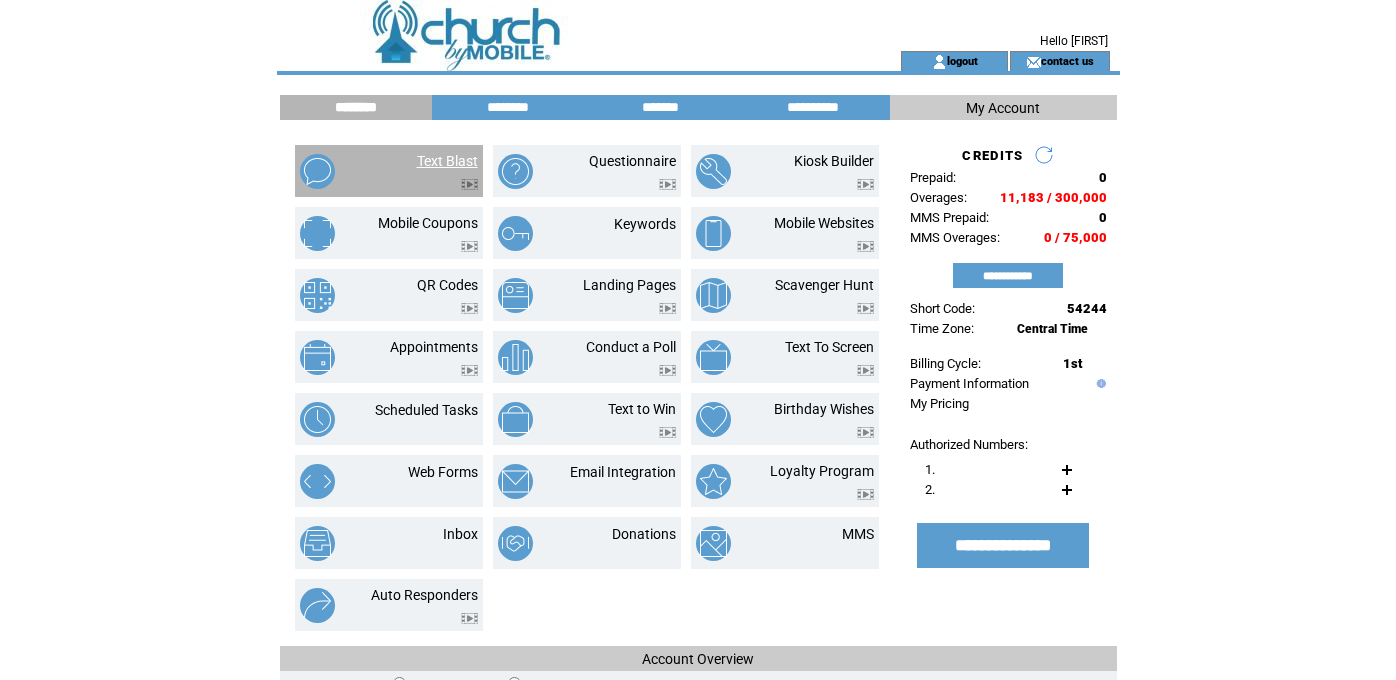 click on "Text Blast" at bounding box center (447, 161) 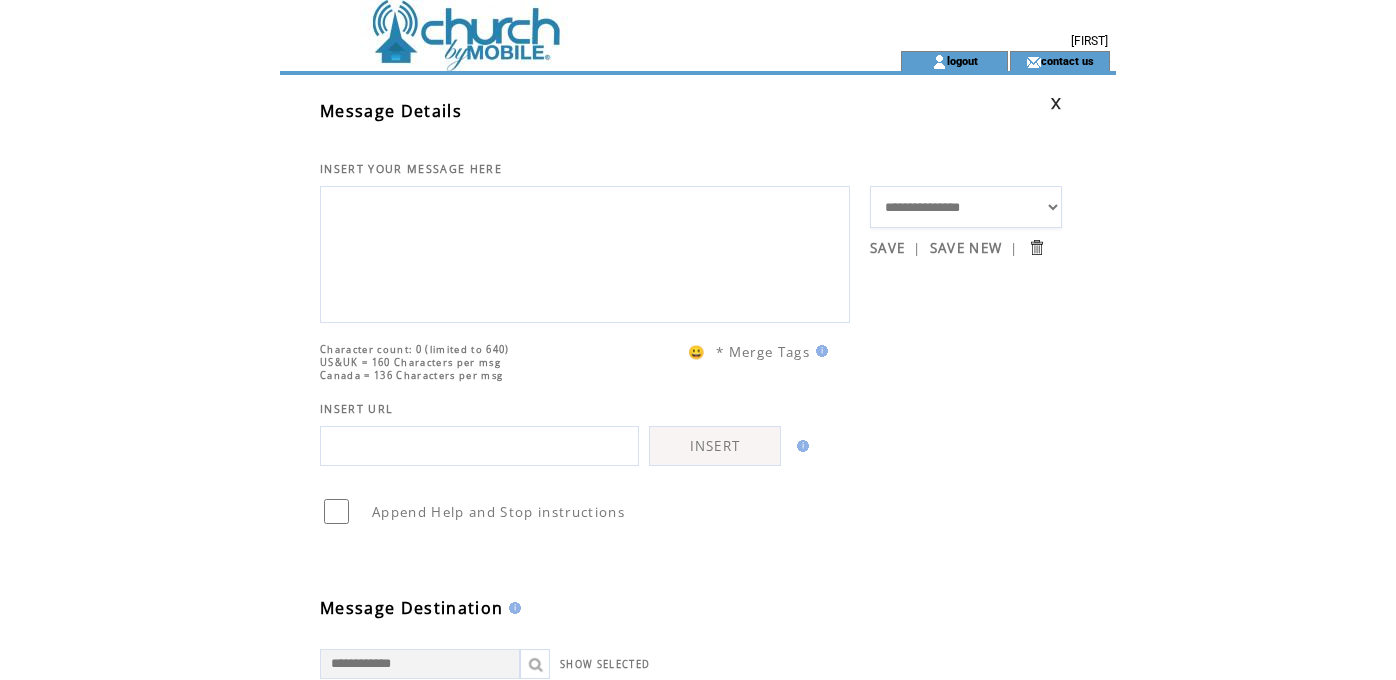 scroll, scrollTop: 0, scrollLeft: 0, axis: both 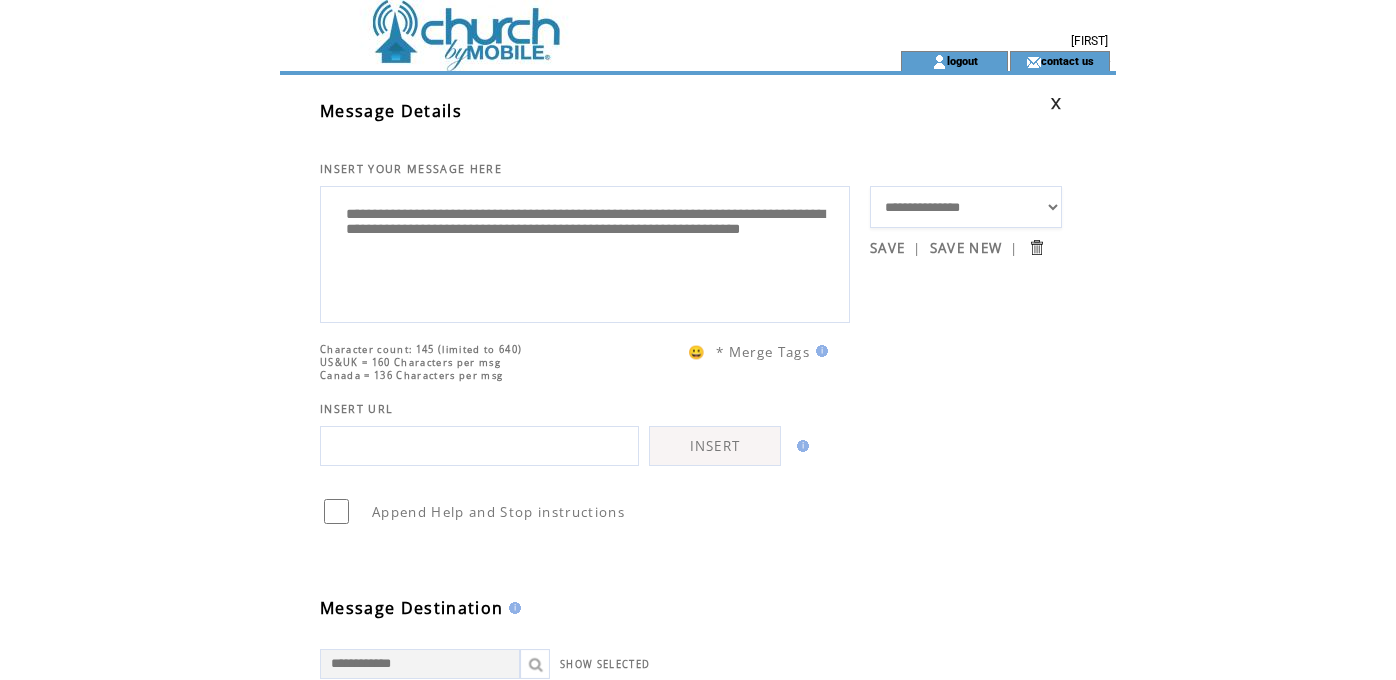 drag, startPoint x: 534, startPoint y: 216, endPoint x: 616, endPoint y: 218, distance: 82.02438 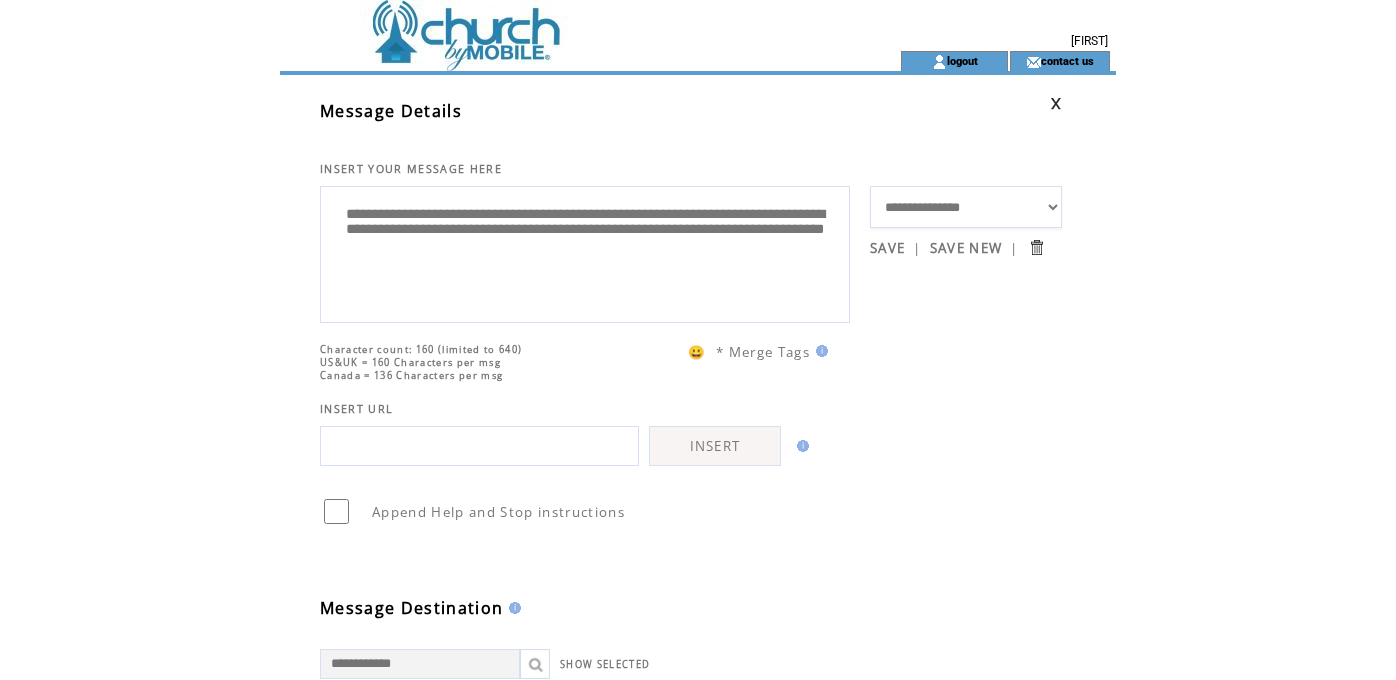 scroll, scrollTop: 264, scrollLeft: 0, axis: vertical 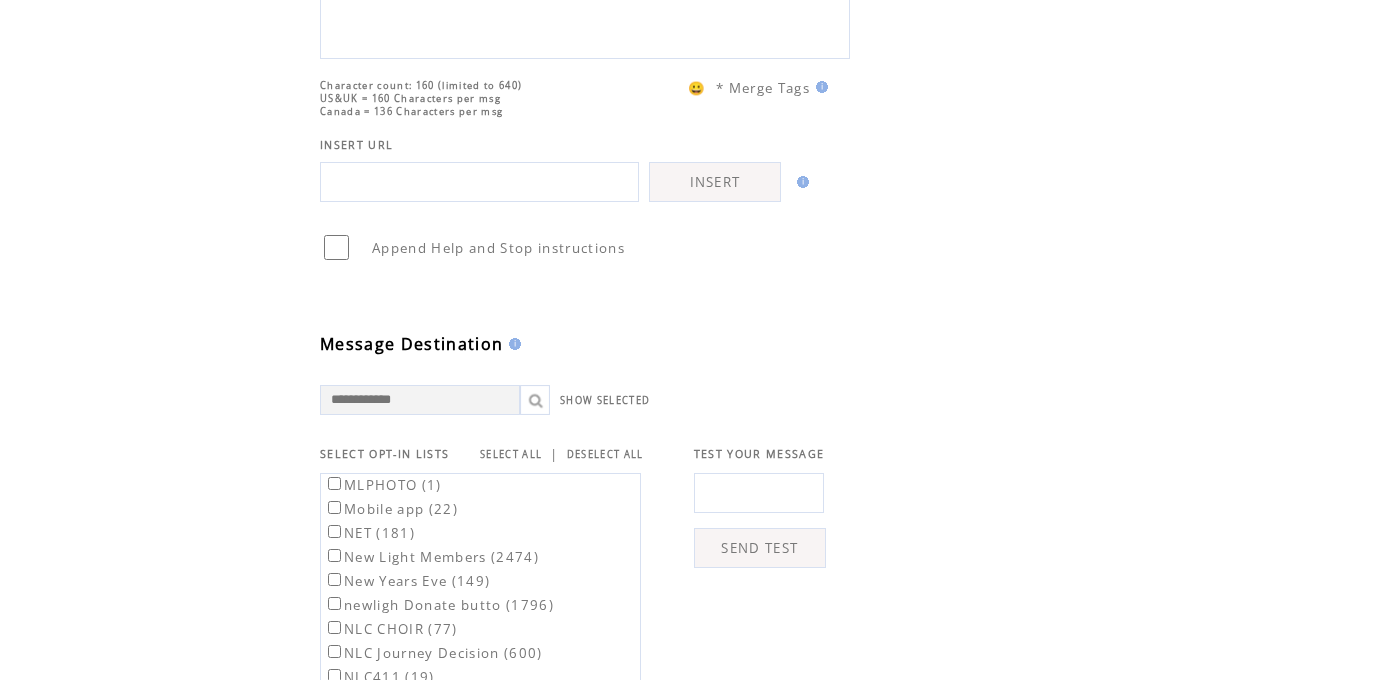 type on "**********" 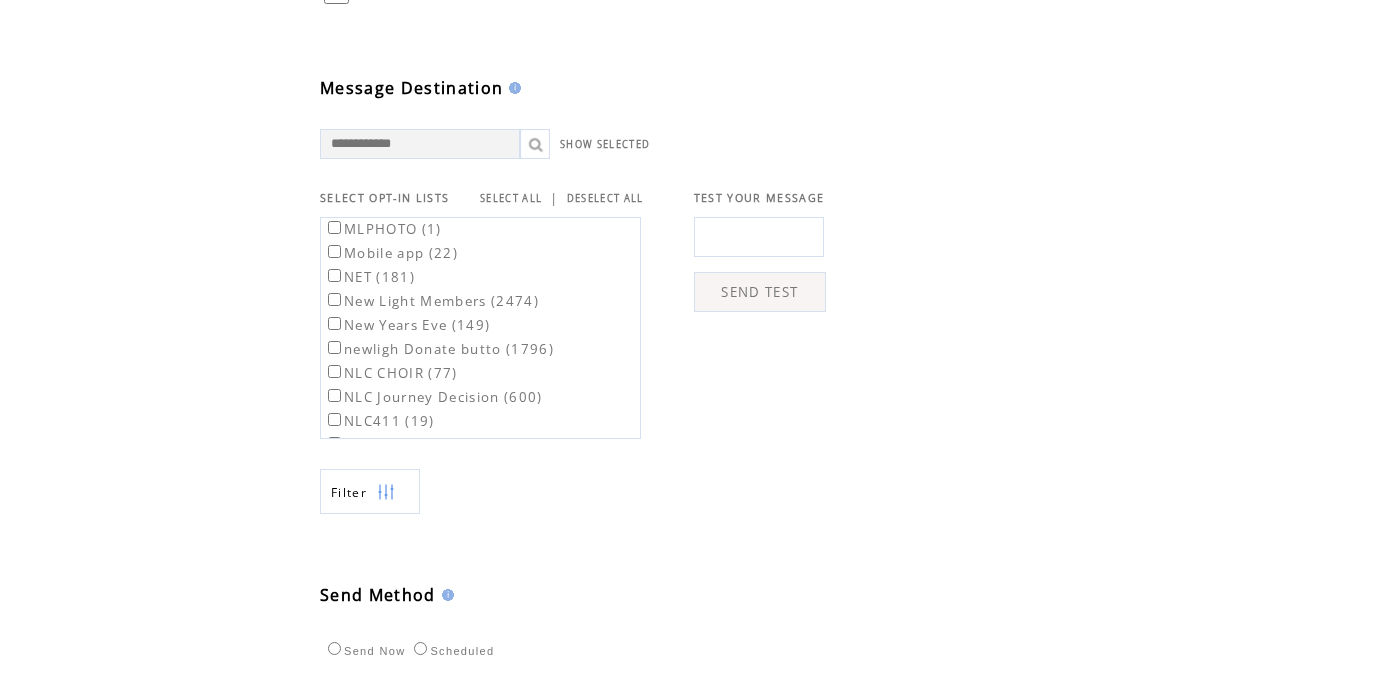 scroll, scrollTop: 761, scrollLeft: 0, axis: vertical 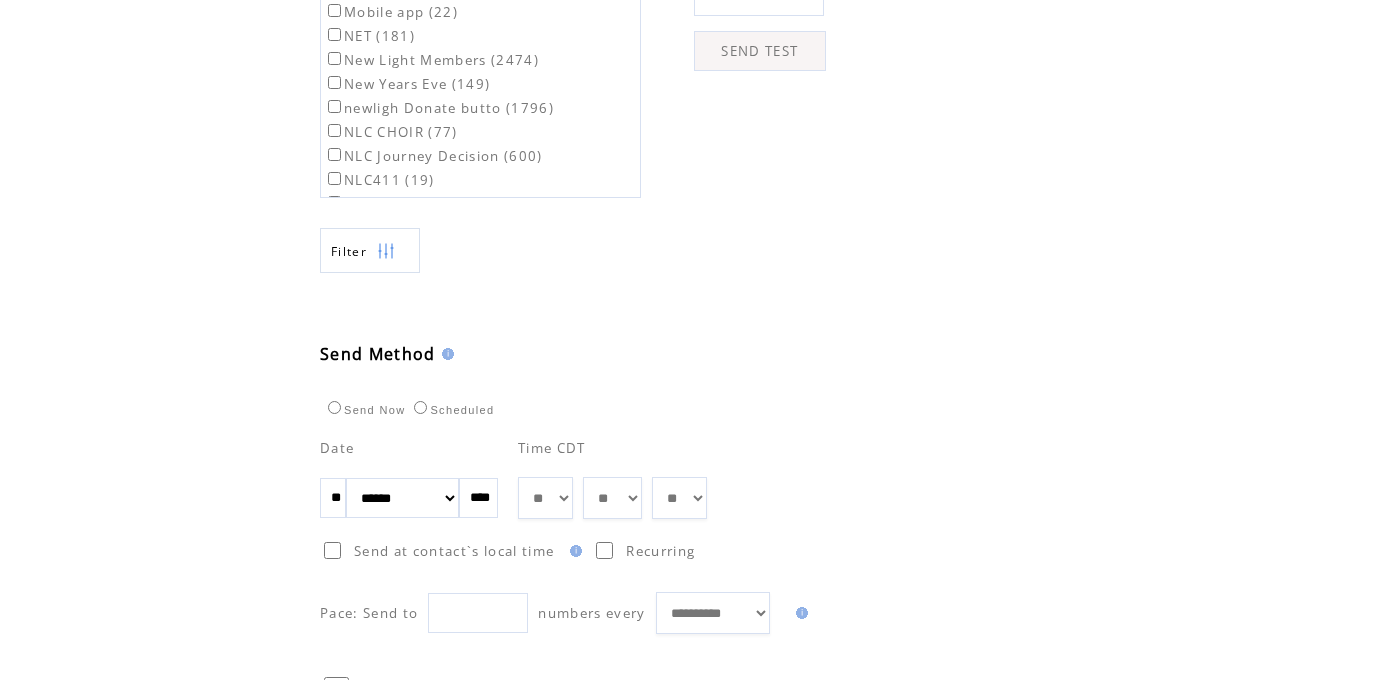 click on "** 	 ** 	 ** 	 ** 	 ** 	 ** 	 ** 	 ** 	 ** 	 ** 	 ** 	 ** 	 **" at bounding box center [545, 498] 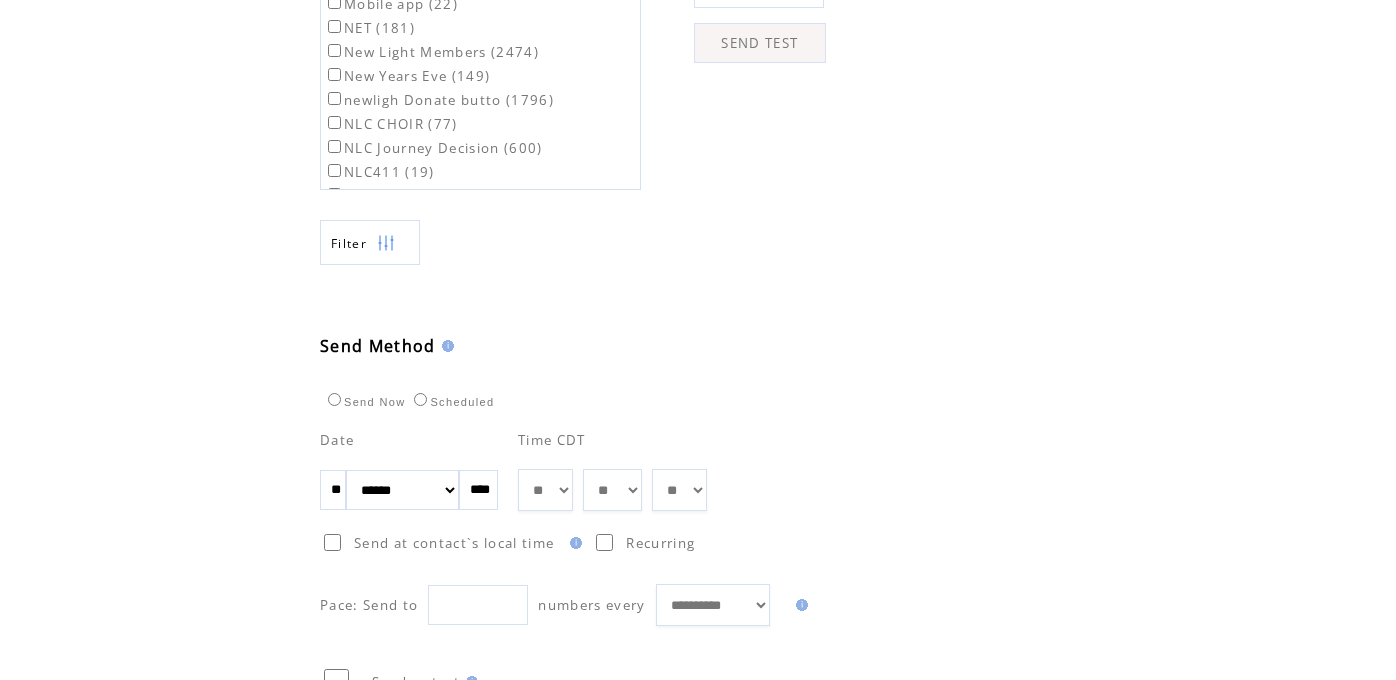 scroll, scrollTop: 976, scrollLeft: 0, axis: vertical 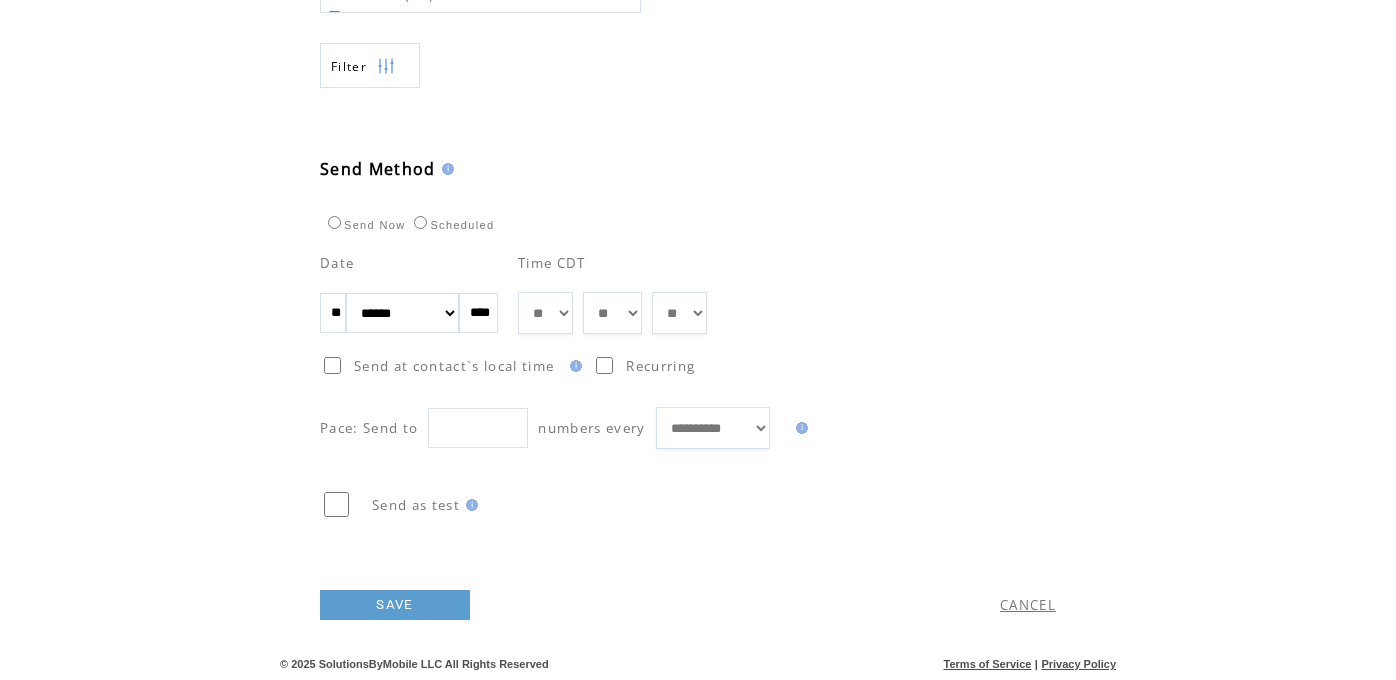 click on "SAVE" at bounding box center (395, 605) 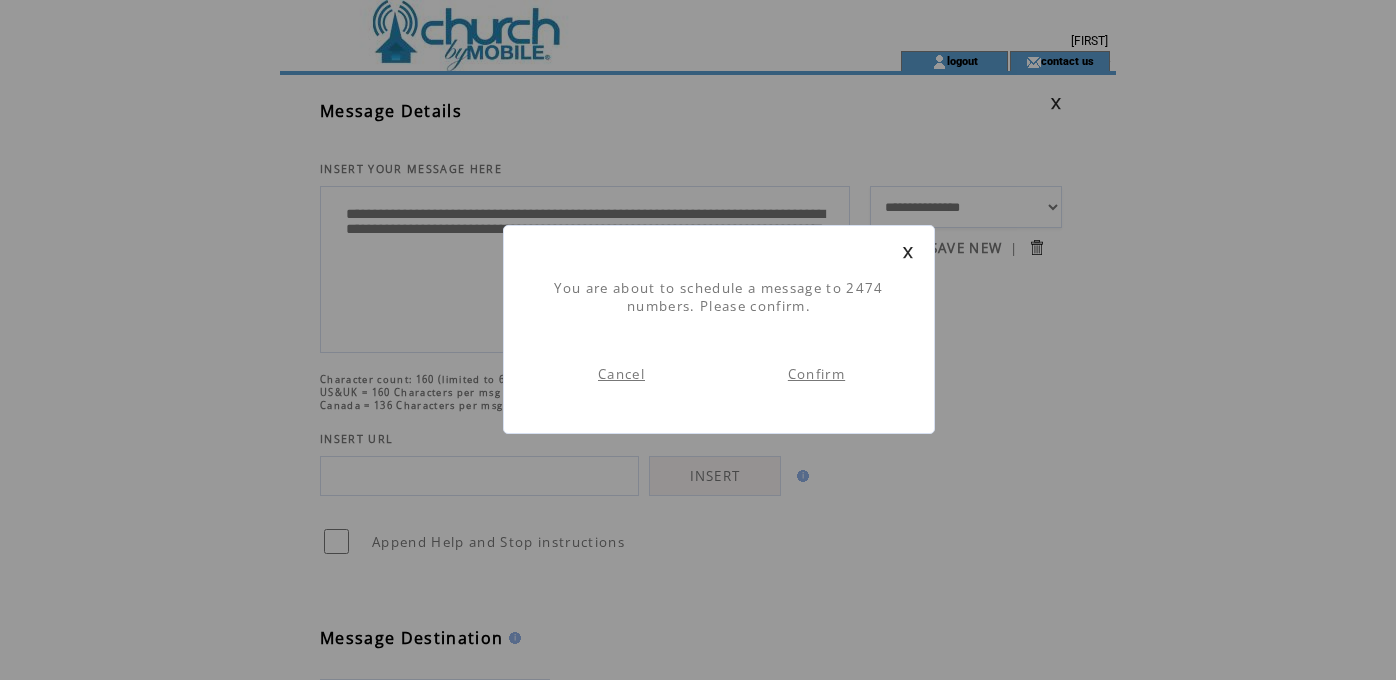 scroll, scrollTop: 1, scrollLeft: 0, axis: vertical 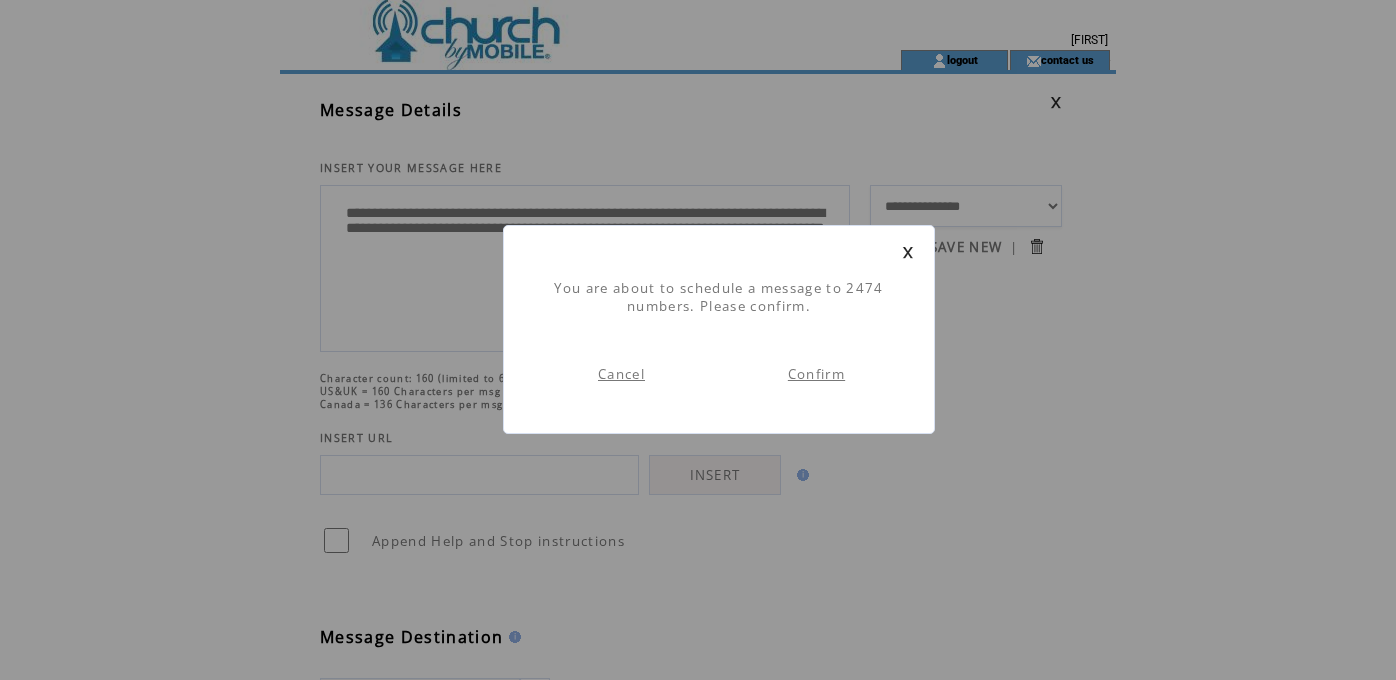 click on "Confirm" at bounding box center [816, 374] 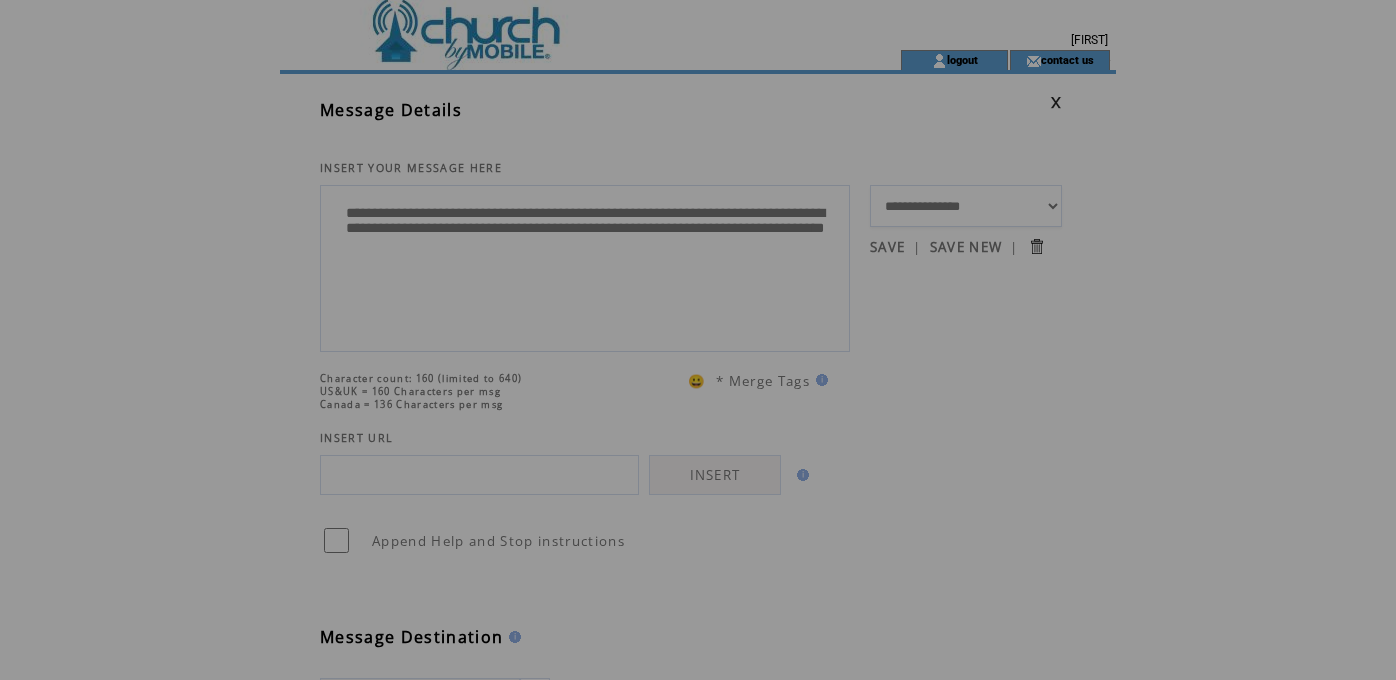 scroll, scrollTop: 0, scrollLeft: 0, axis: both 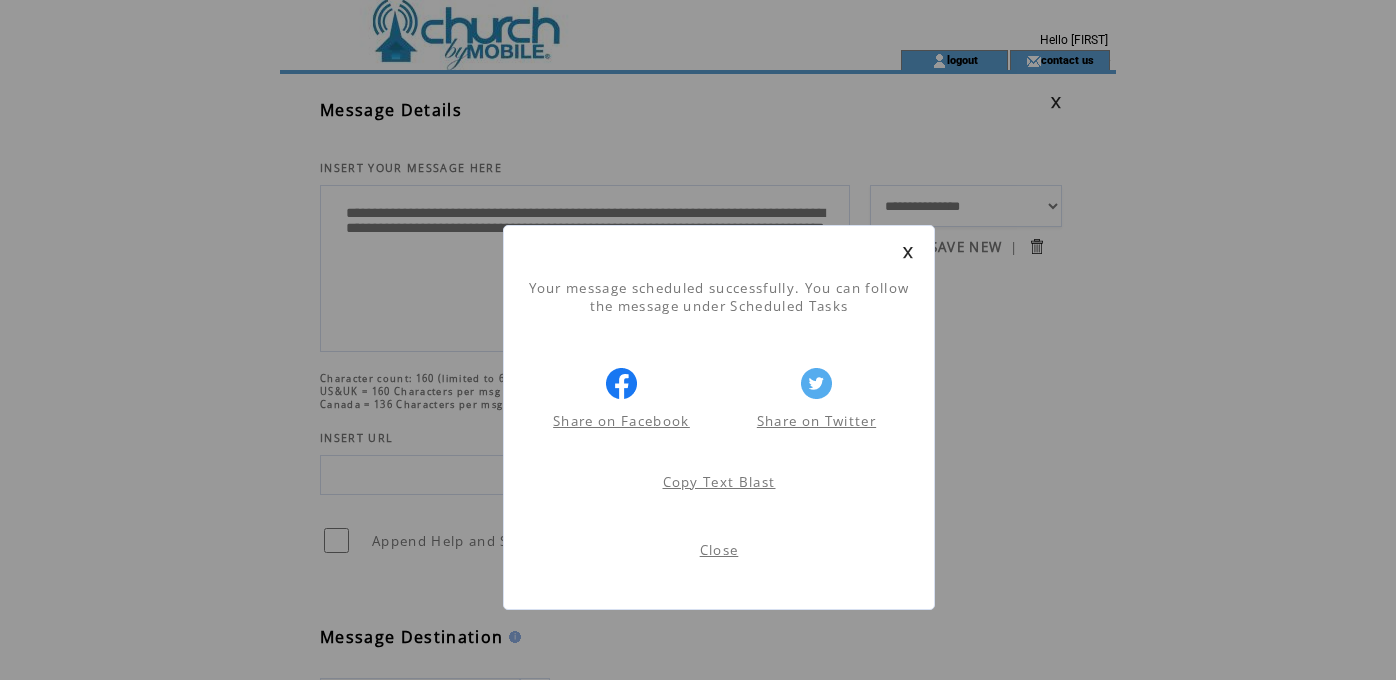 click on "Close" at bounding box center (719, 550) 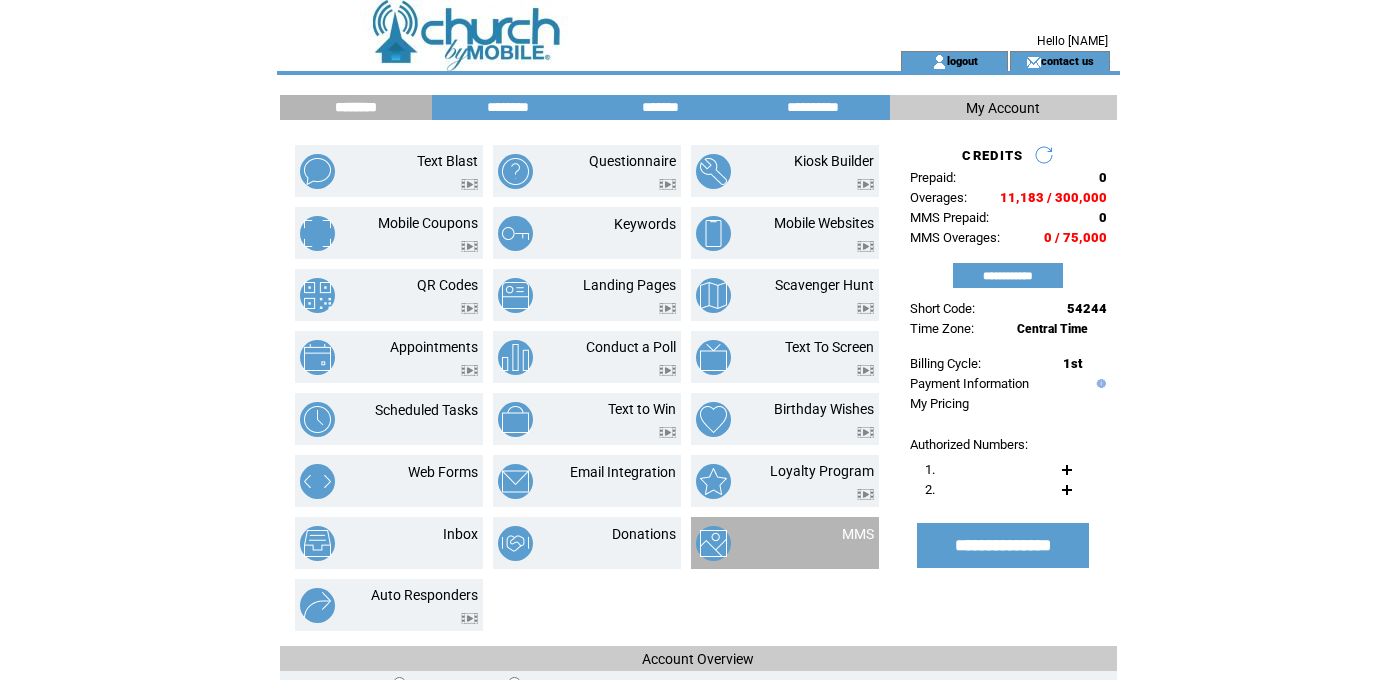 scroll, scrollTop: 0, scrollLeft: 0, axis: both 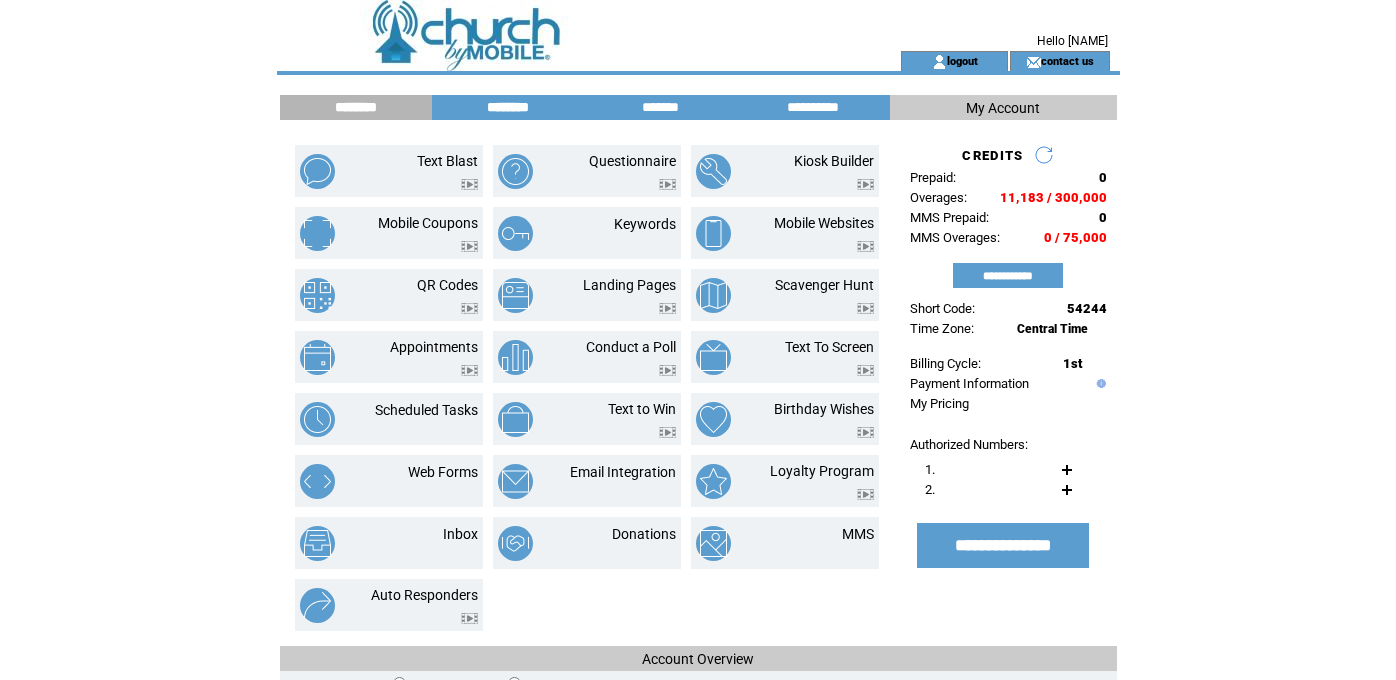click on "********" at bounding box center (508, 107) 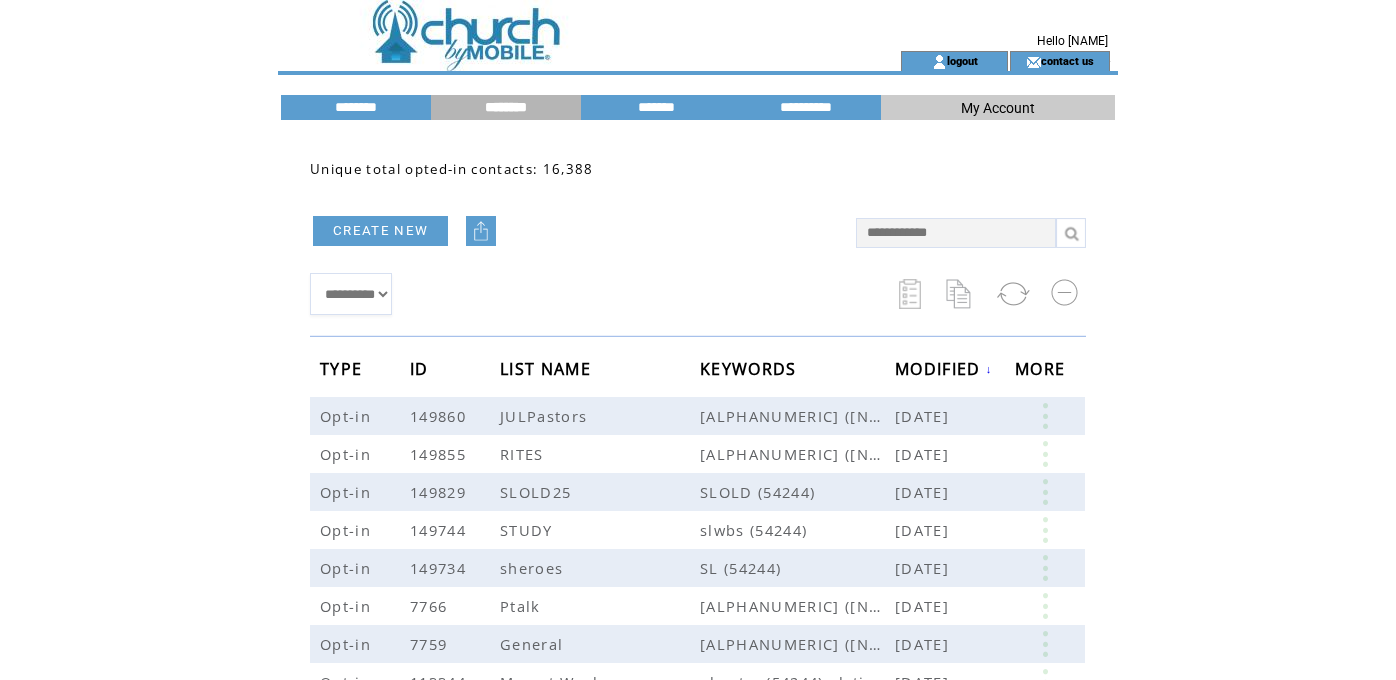 click at bounding box center [481, 231] 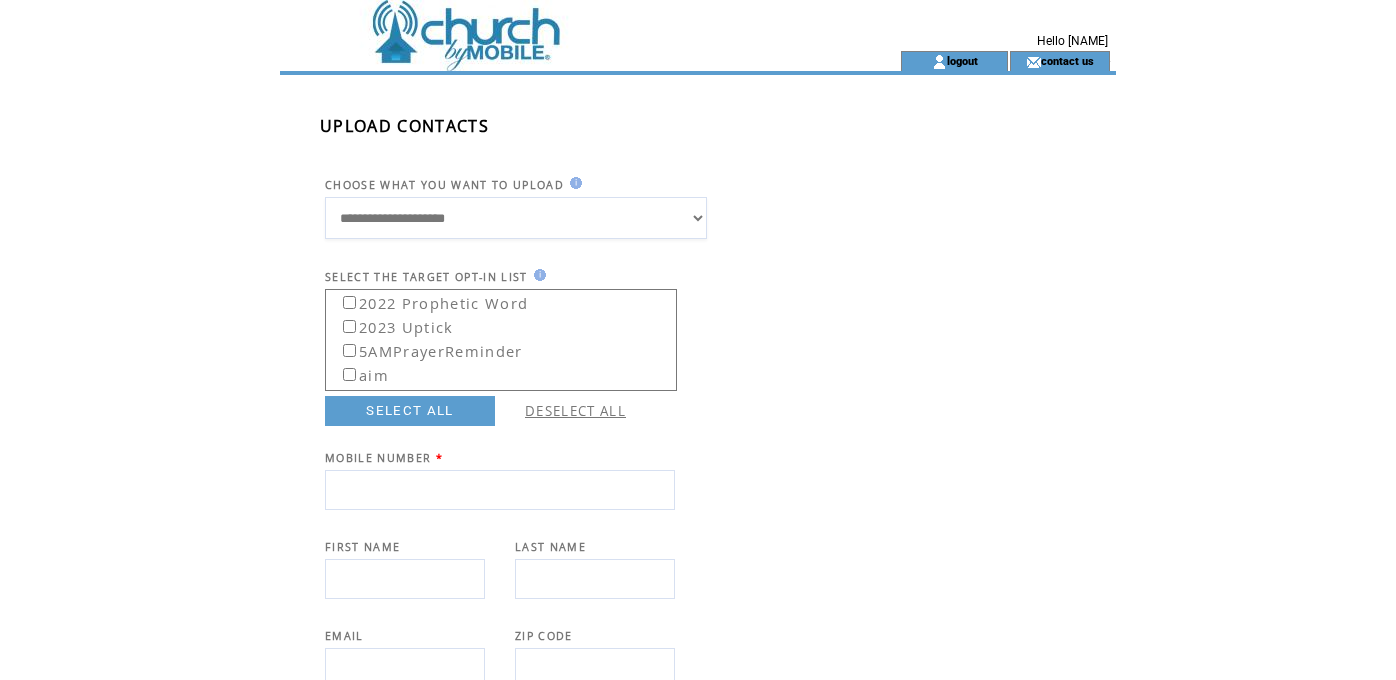 scroll, scrollTop: 0, scrollLeft: 0, axis: both 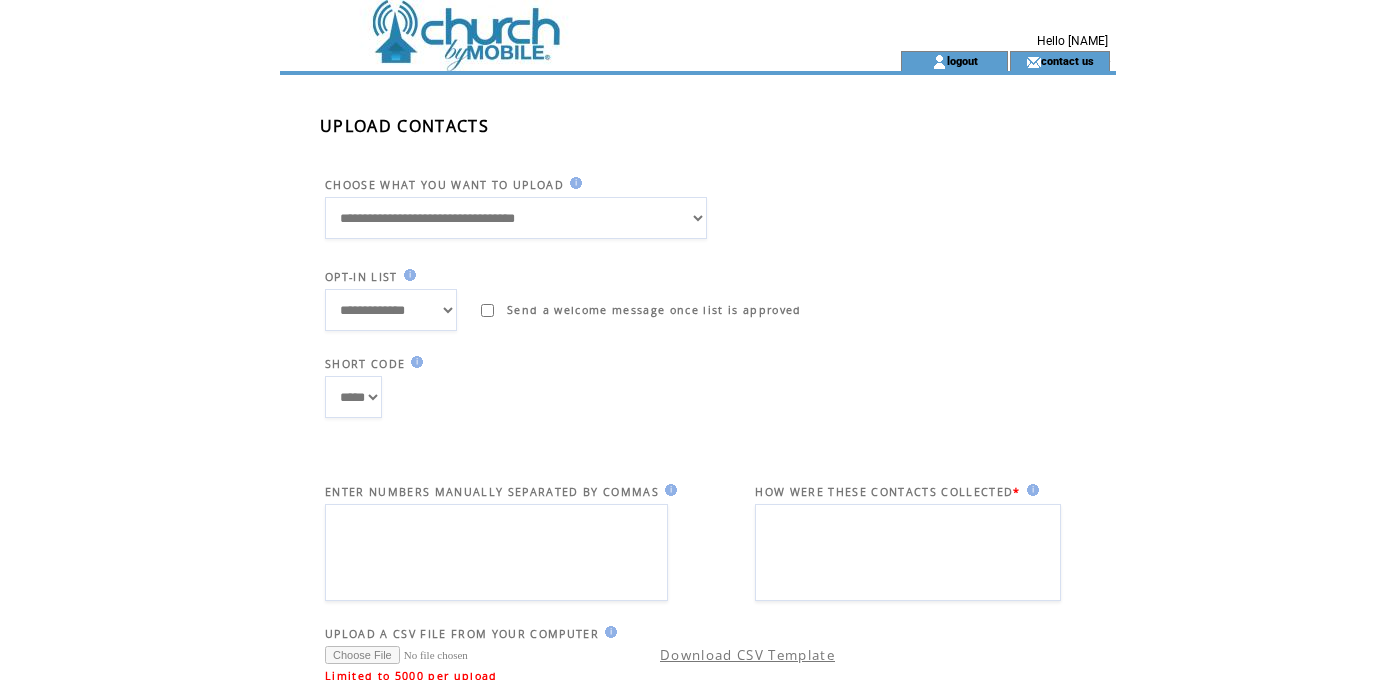 click on "**********" at bounding box center (391, 310) 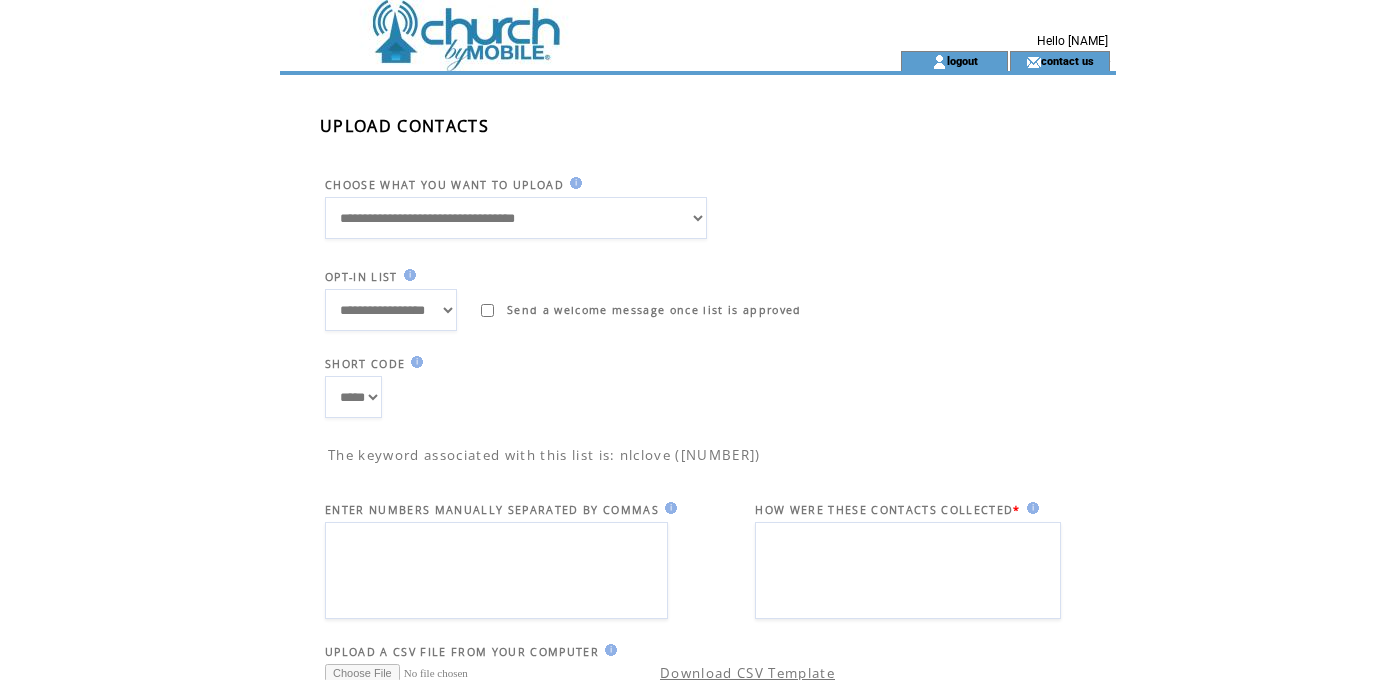 click at bounding box center [496, 570] 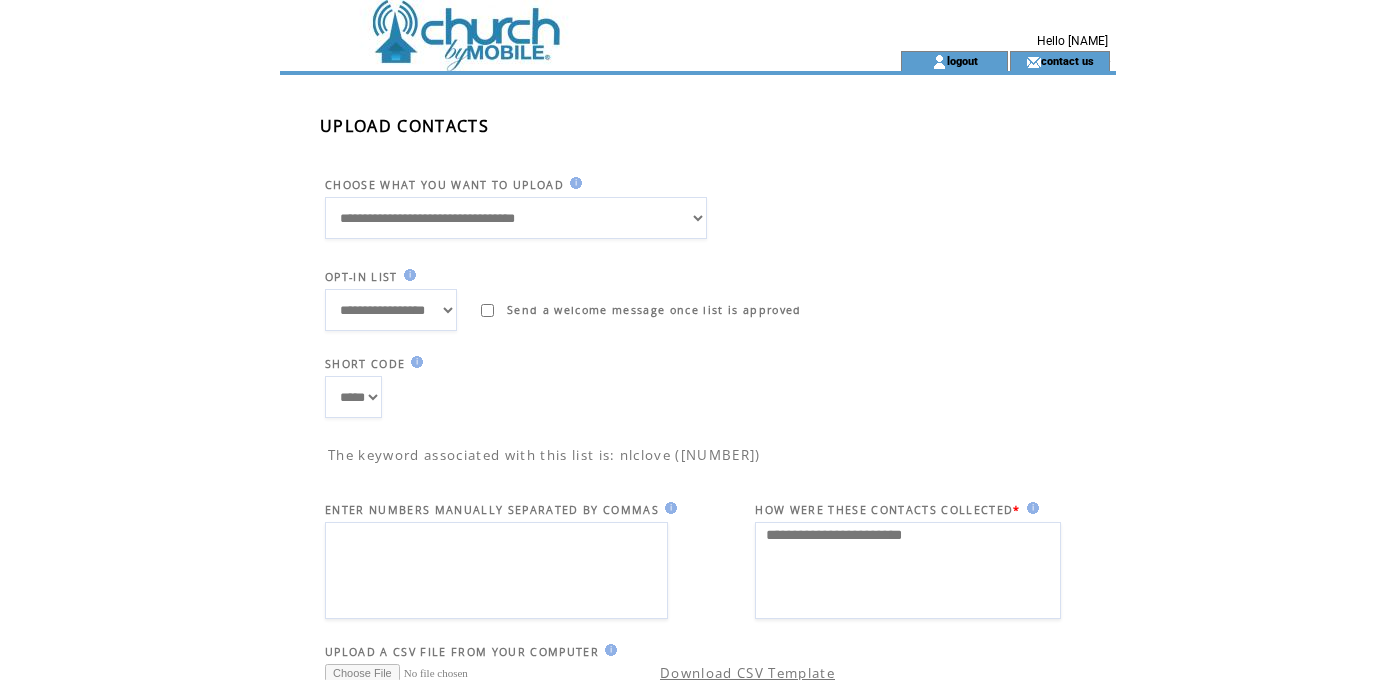 type on "**********" 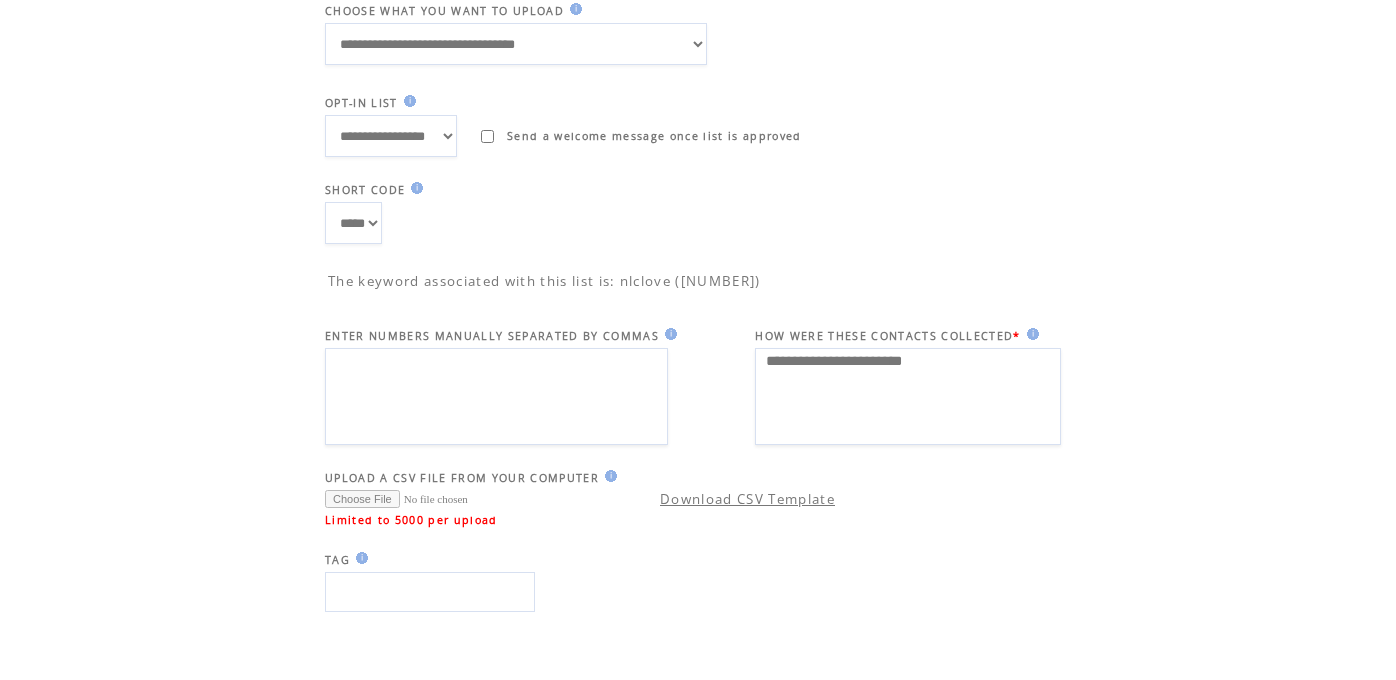scroll, scrollTop: 190, scrollLeft: 0, axis: vertical 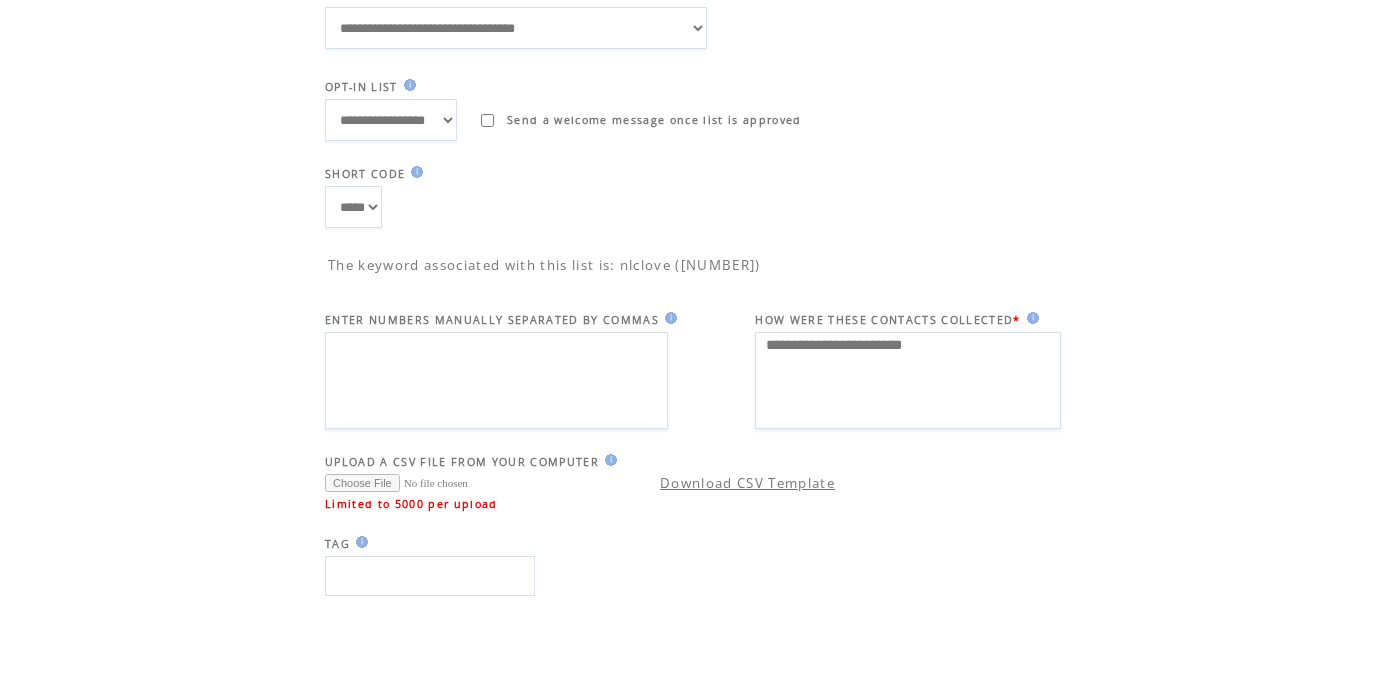 click at bounding box center (467, 483) 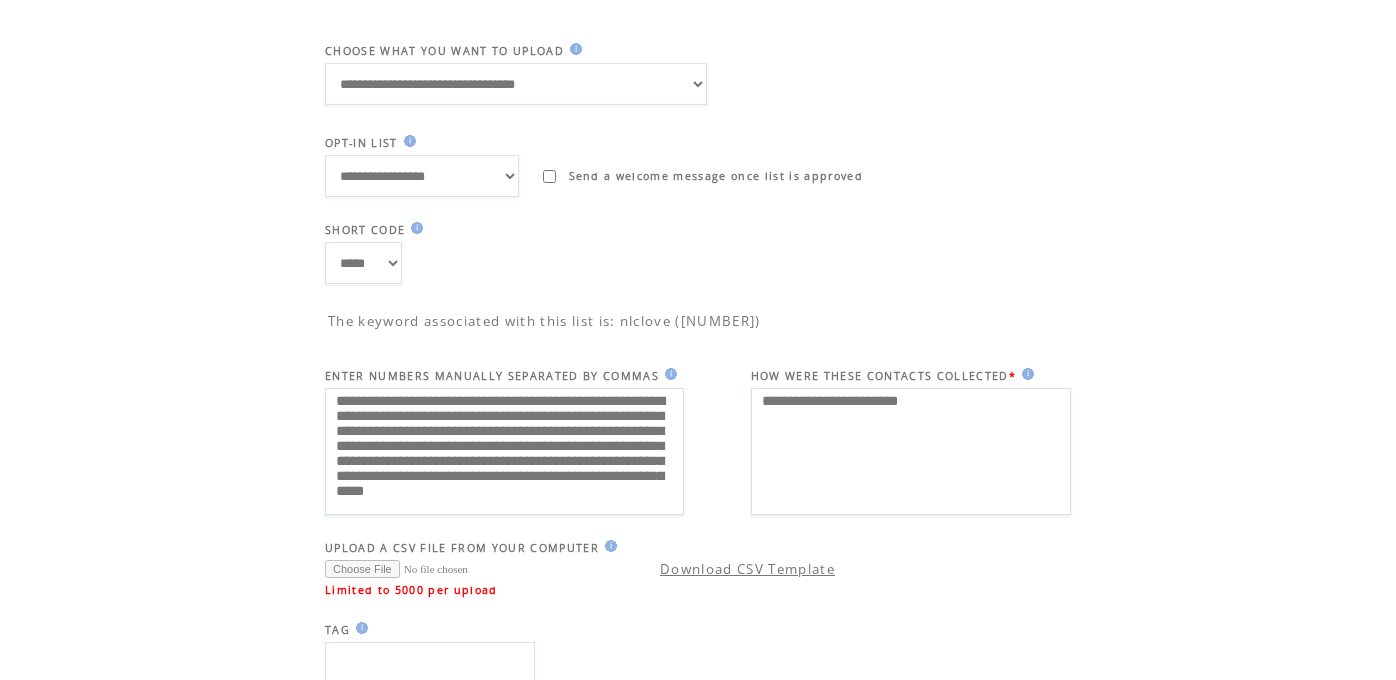 scroll, scrollTop: 314, scrollLeft: 0, axis: vertical 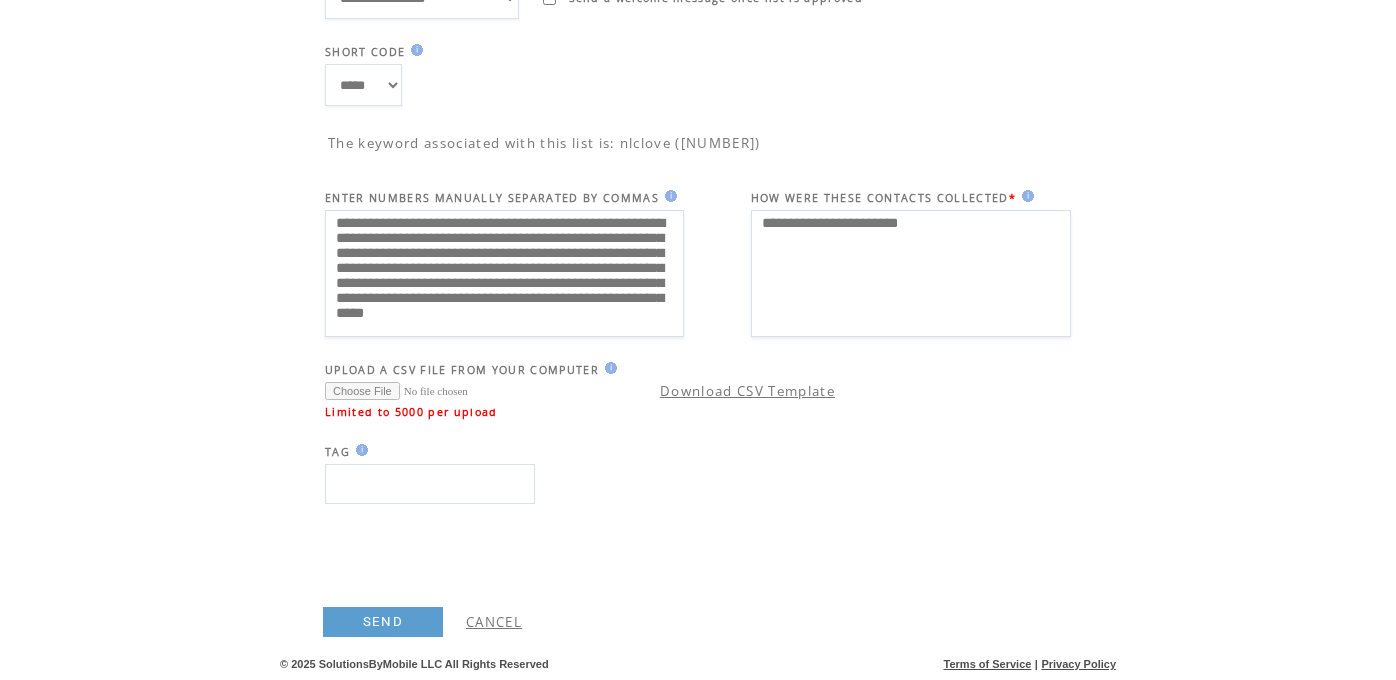 click on "SEND" at bounding box center [383, 622] 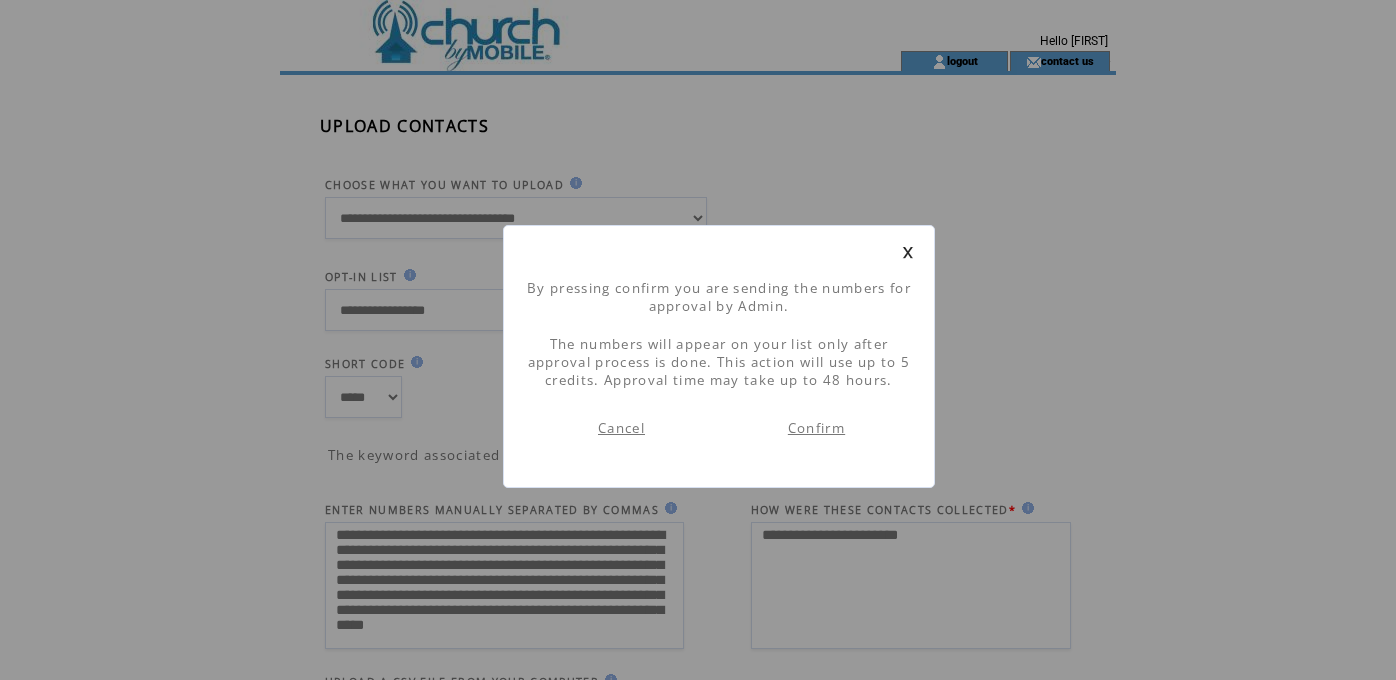 scroll, scrollTop: 1, scrollLeft: 0, axis: vertical 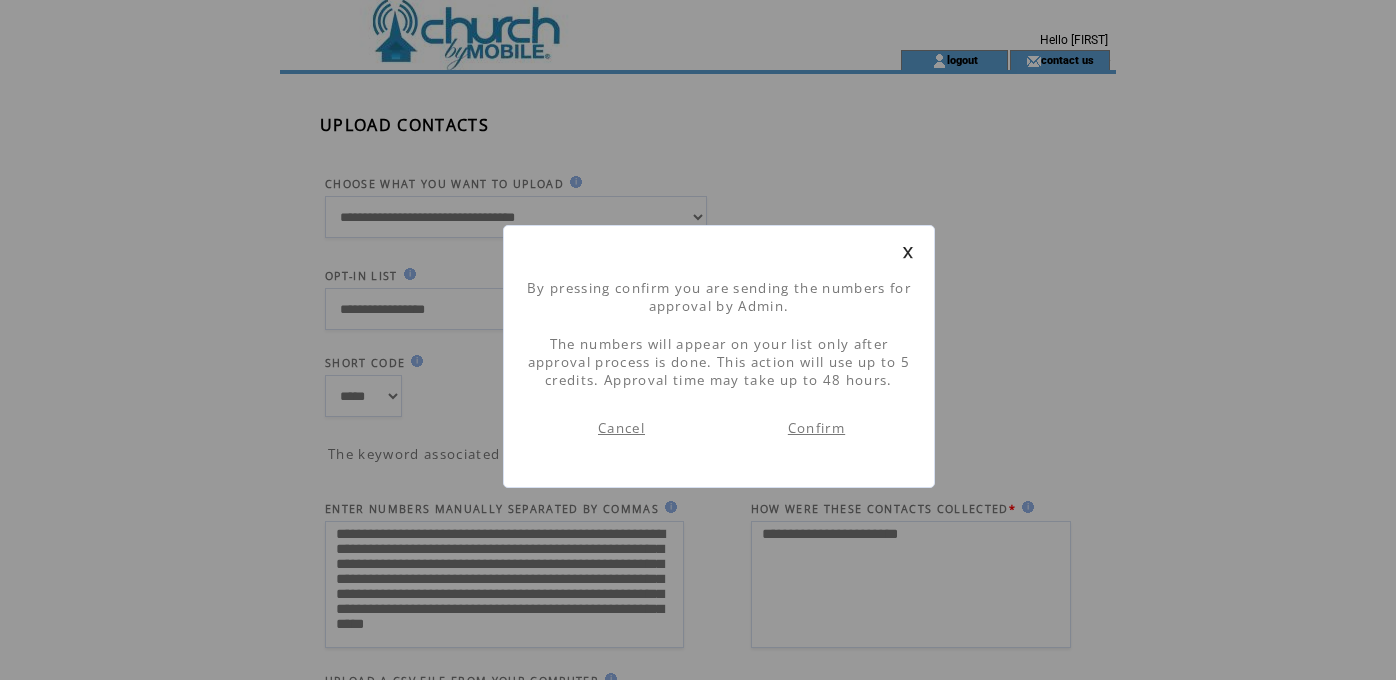 click on "Confirm" at bounding box center [816, 428] 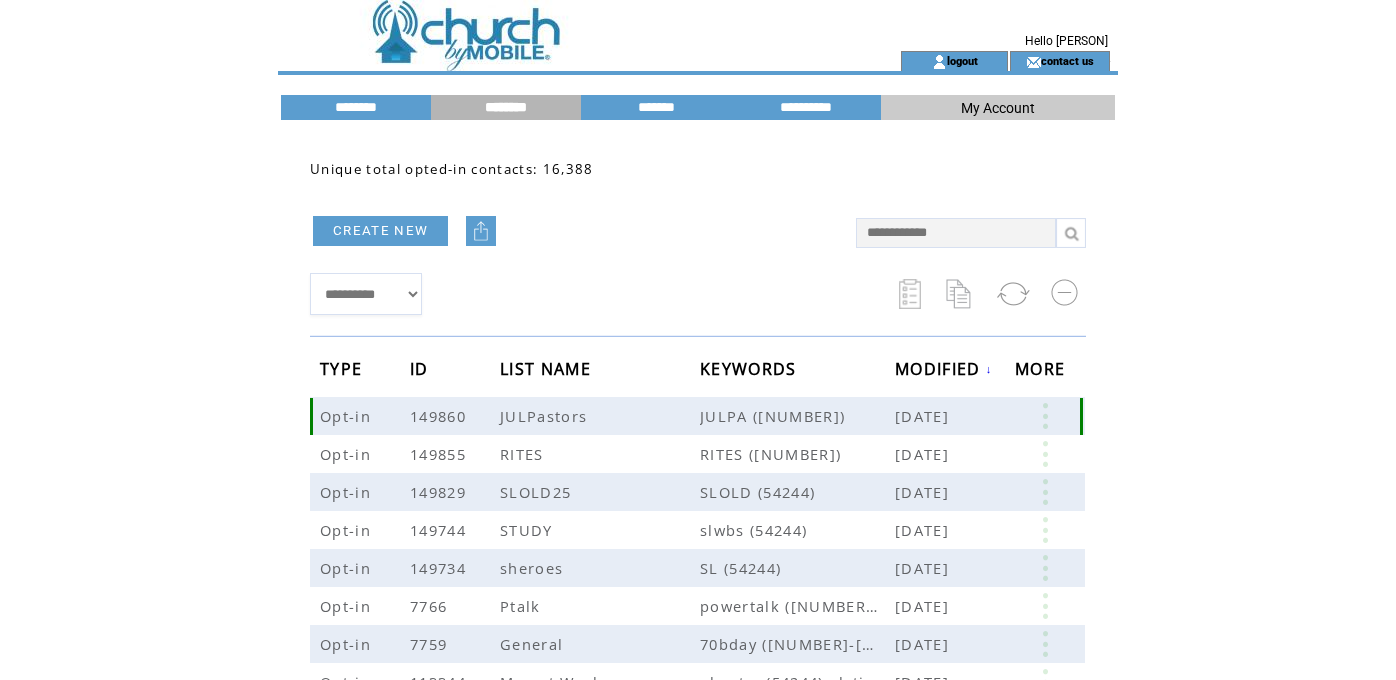 scroll, scrollTop: 0, scrollLeft: 0, axis: both 